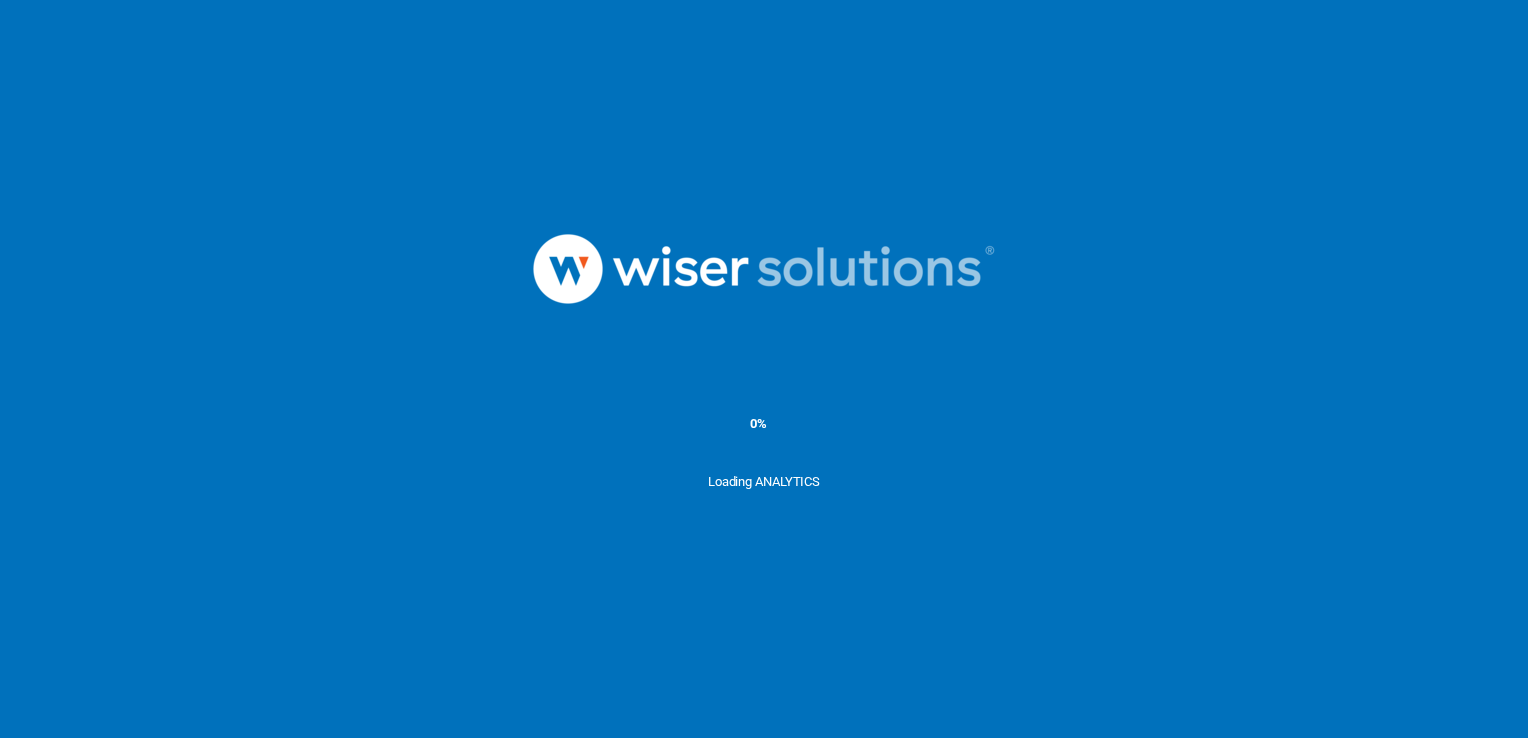 scroll, scrollTop: 0, scrollLeft: 0, axis: both 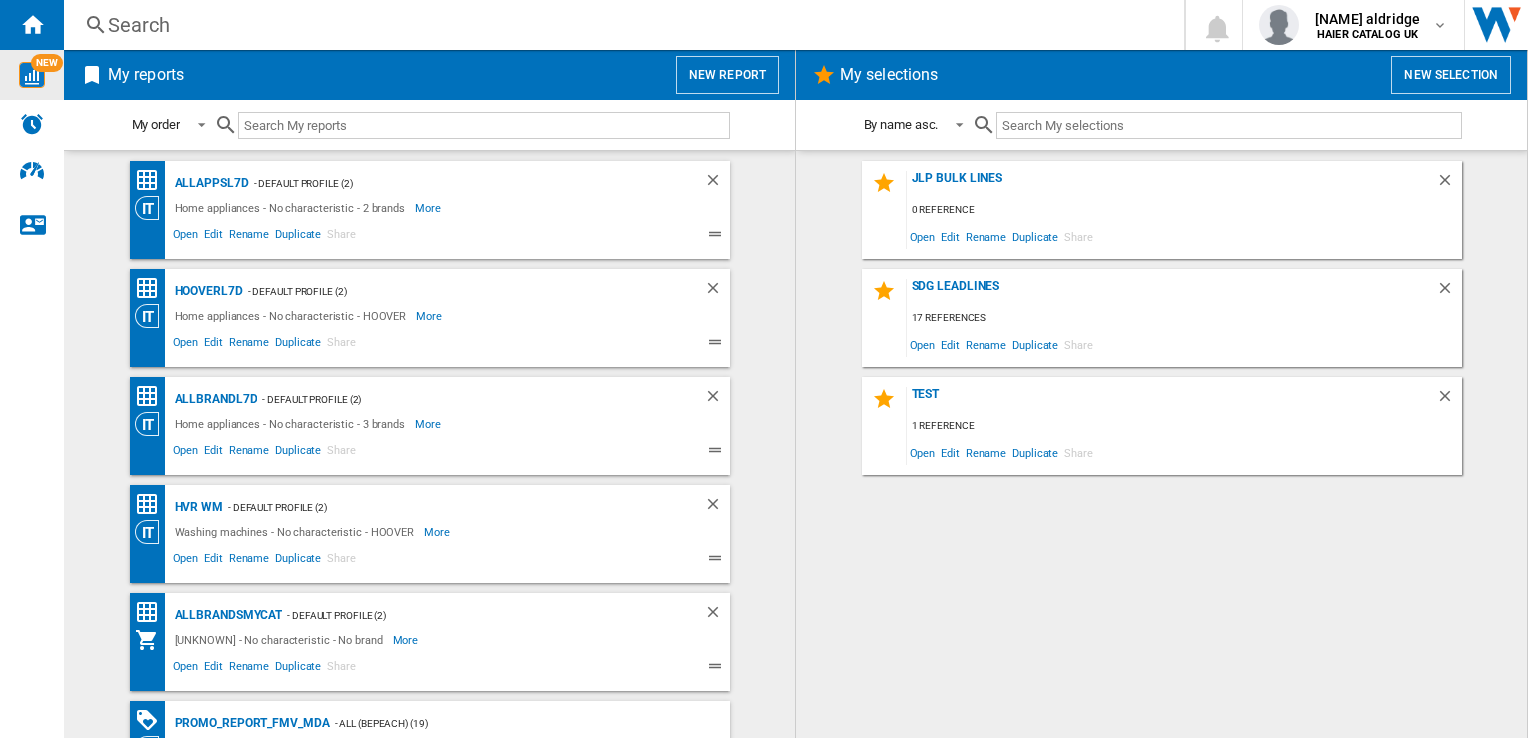click at bounding box center (32, 75) 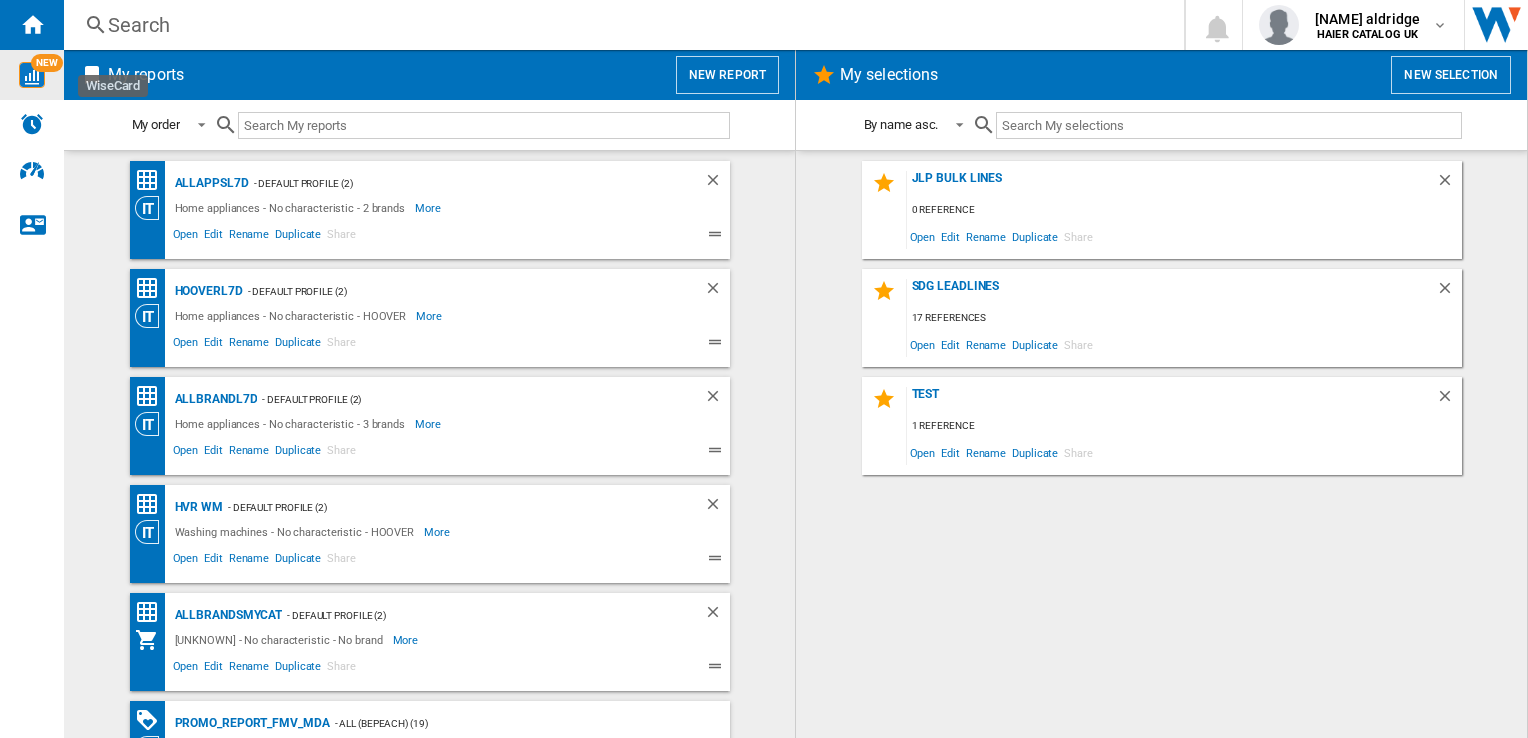 click on "NEW" at bounding box center (47, 63) 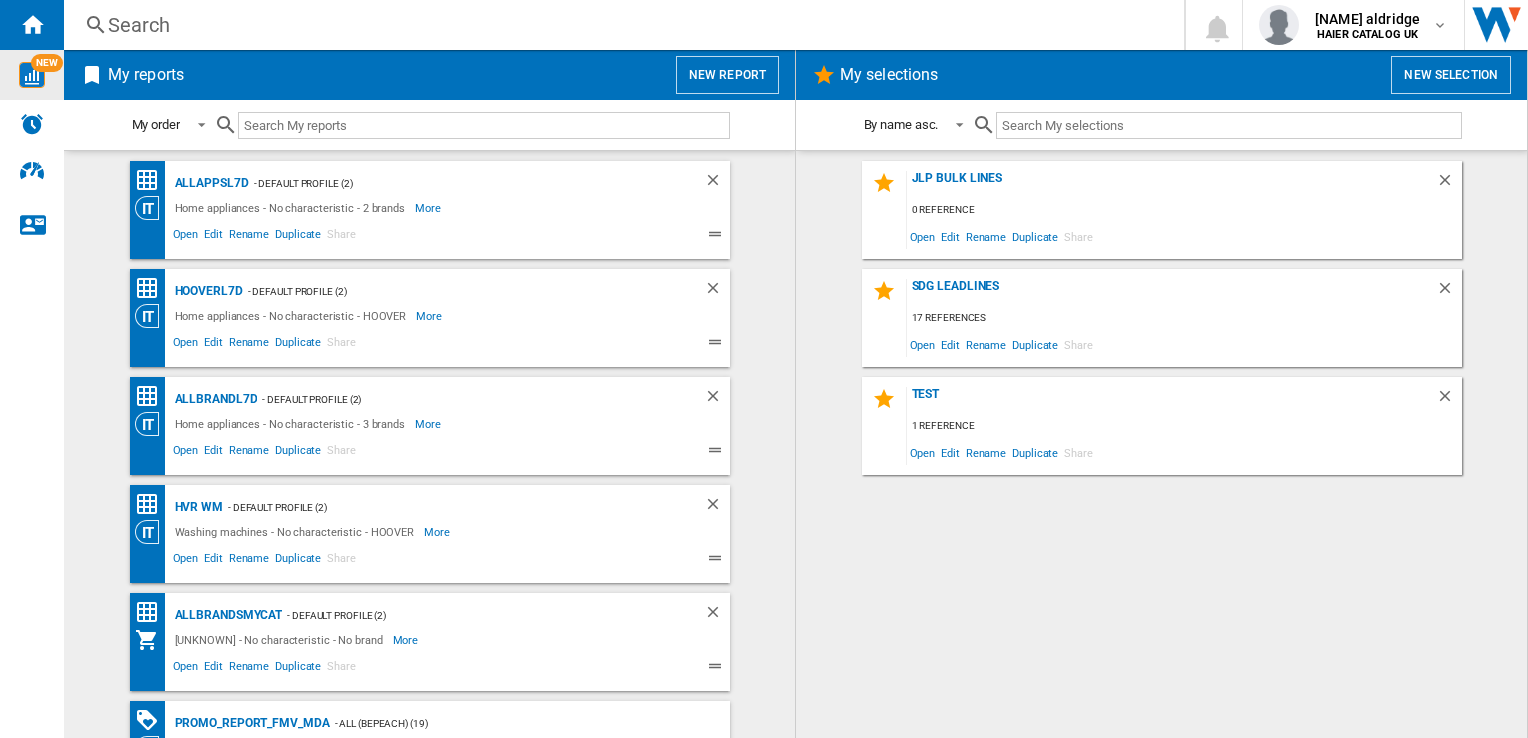 click on "Search" at bounding box center [620, 25] 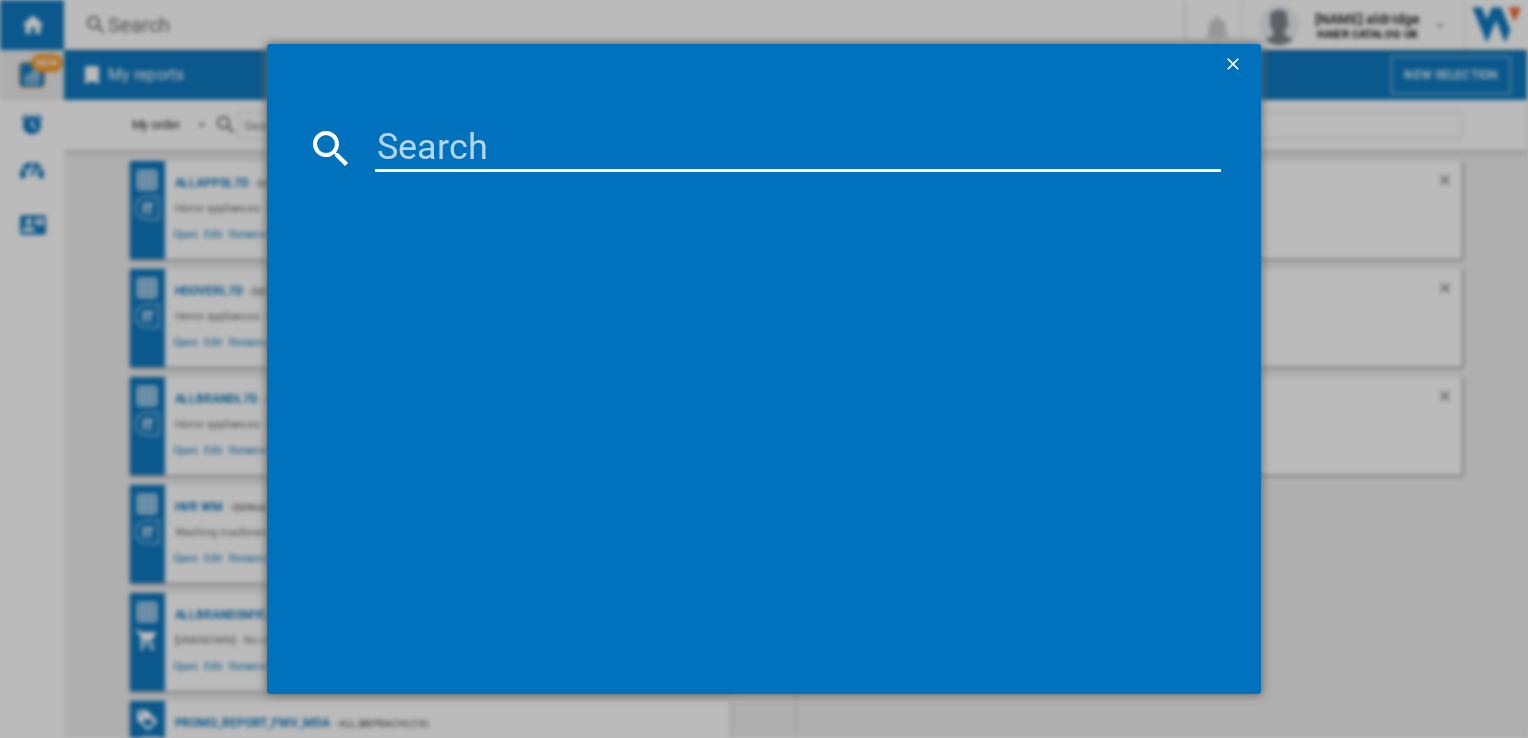 click at bounding box center (763, 388) 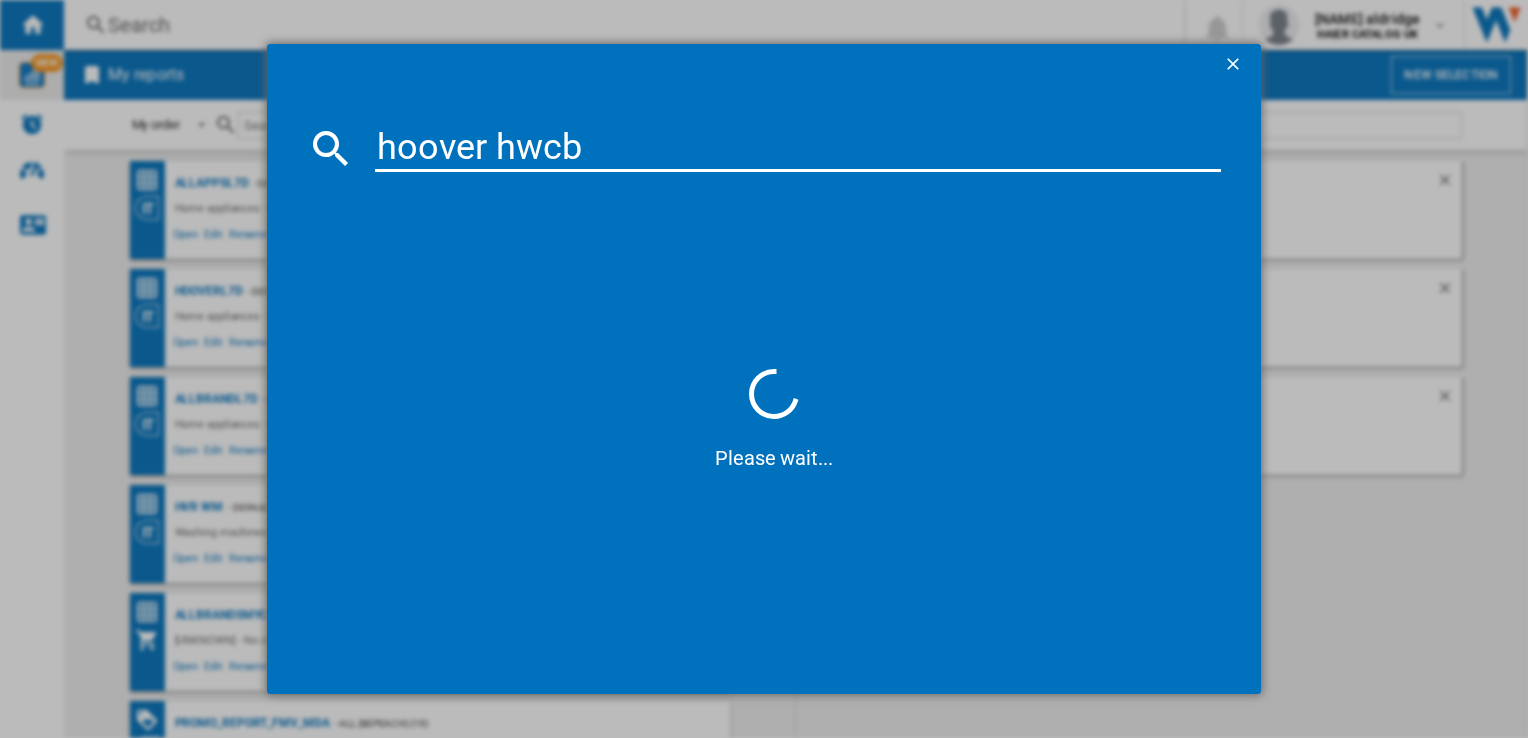 type on "hoover hwcb" 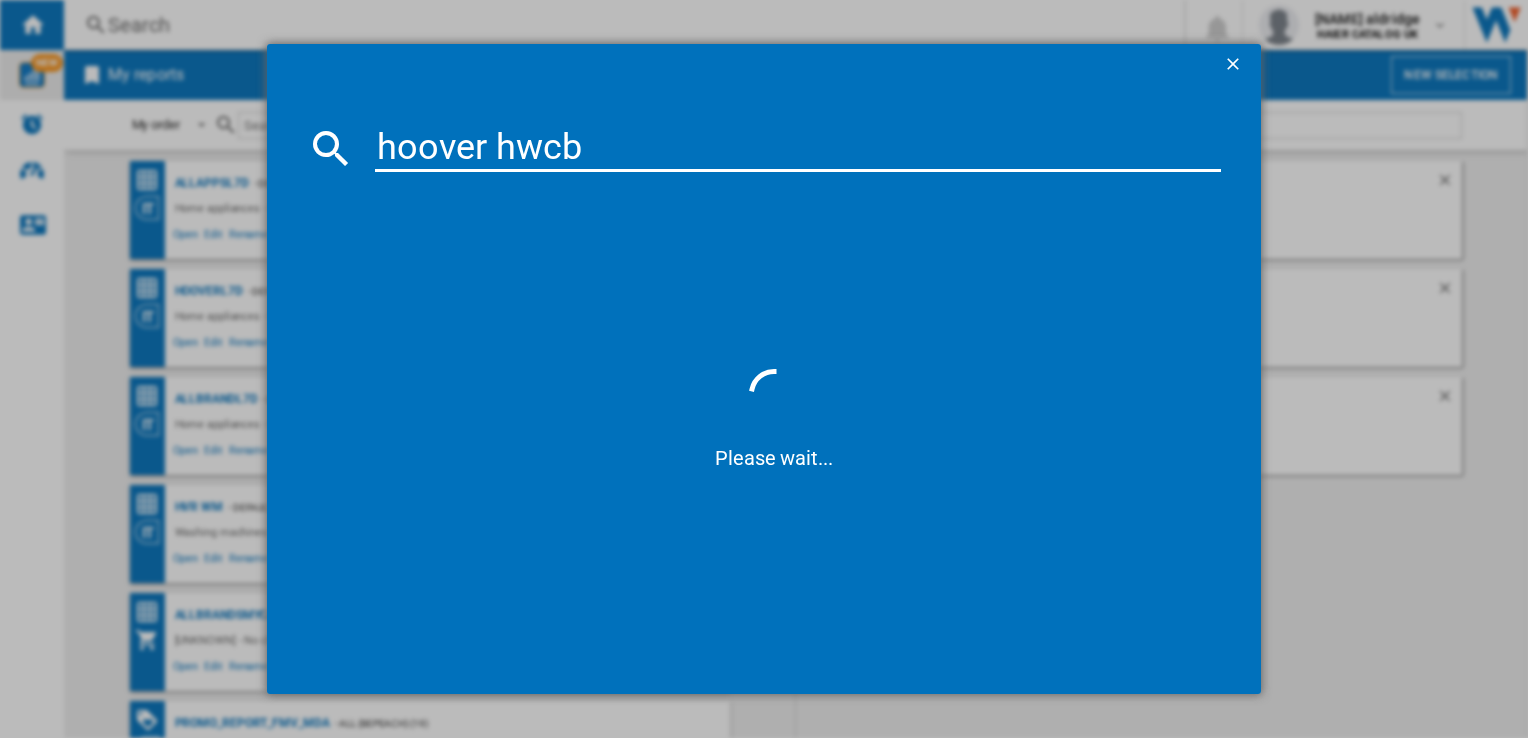 click at bounding box center (331, 148) 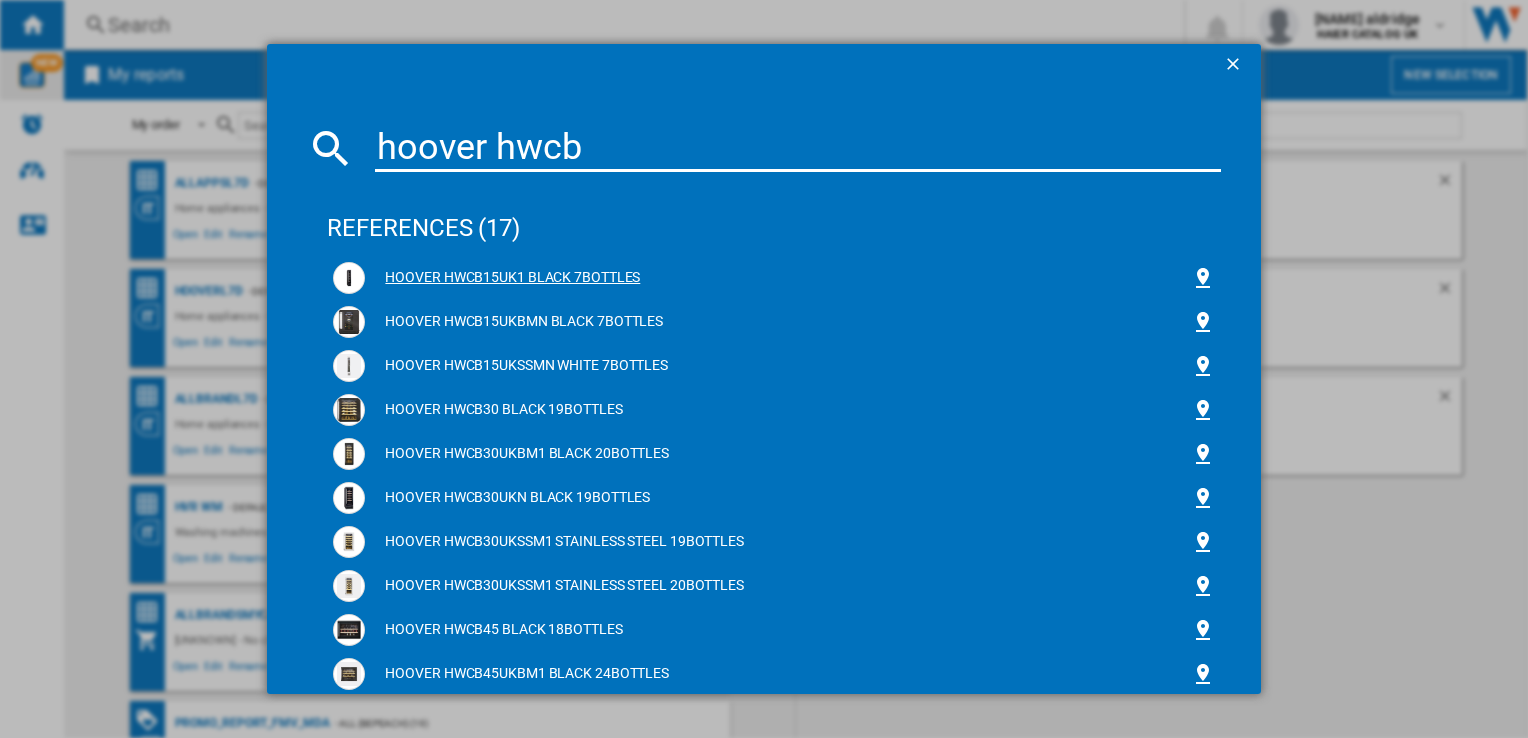 click on "HOOVER HWCB15UK1 BLACK 7BOTTLES" at bounding box center (773, 278) 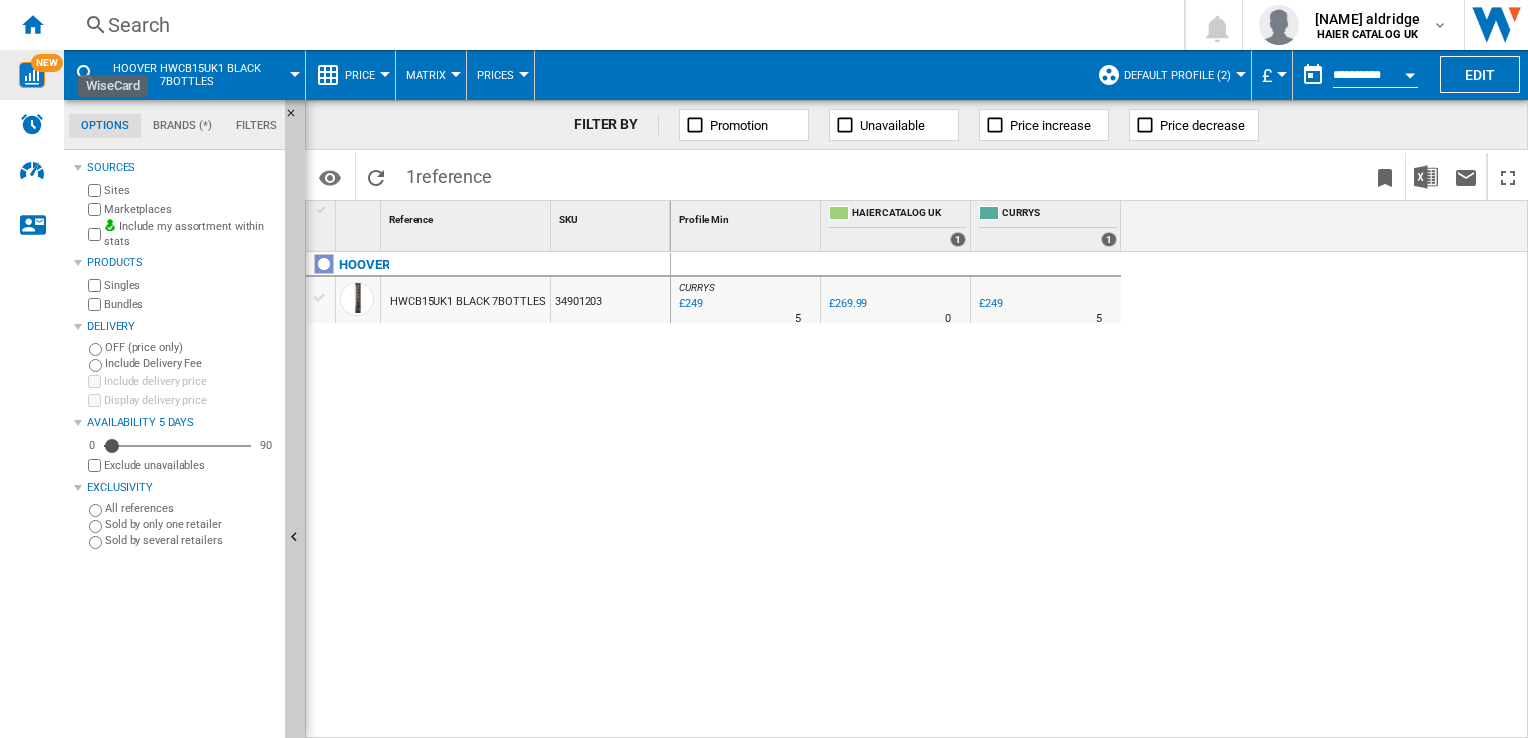 click on "NEW" at bounding box center (47, 63) 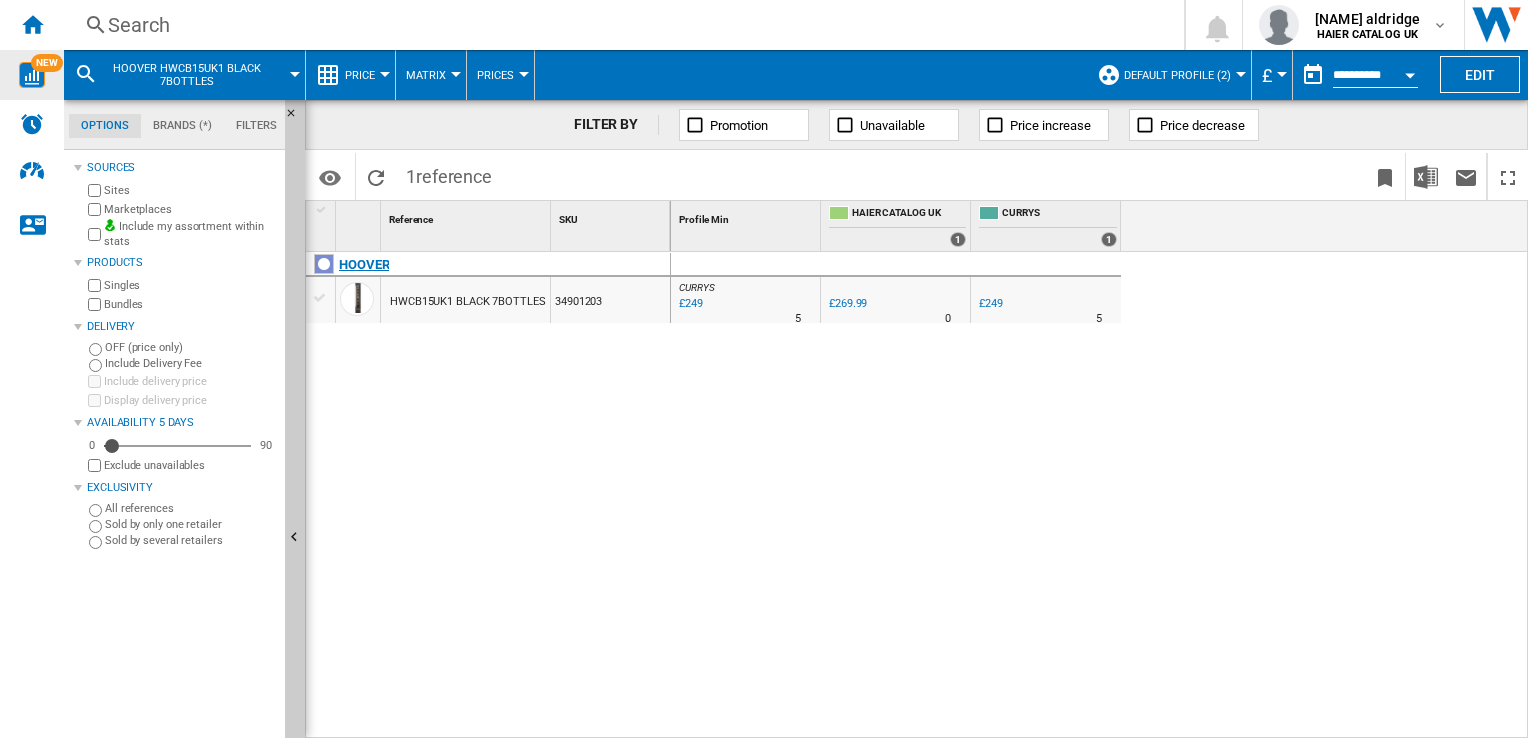 click at bounding box center (324, 264) 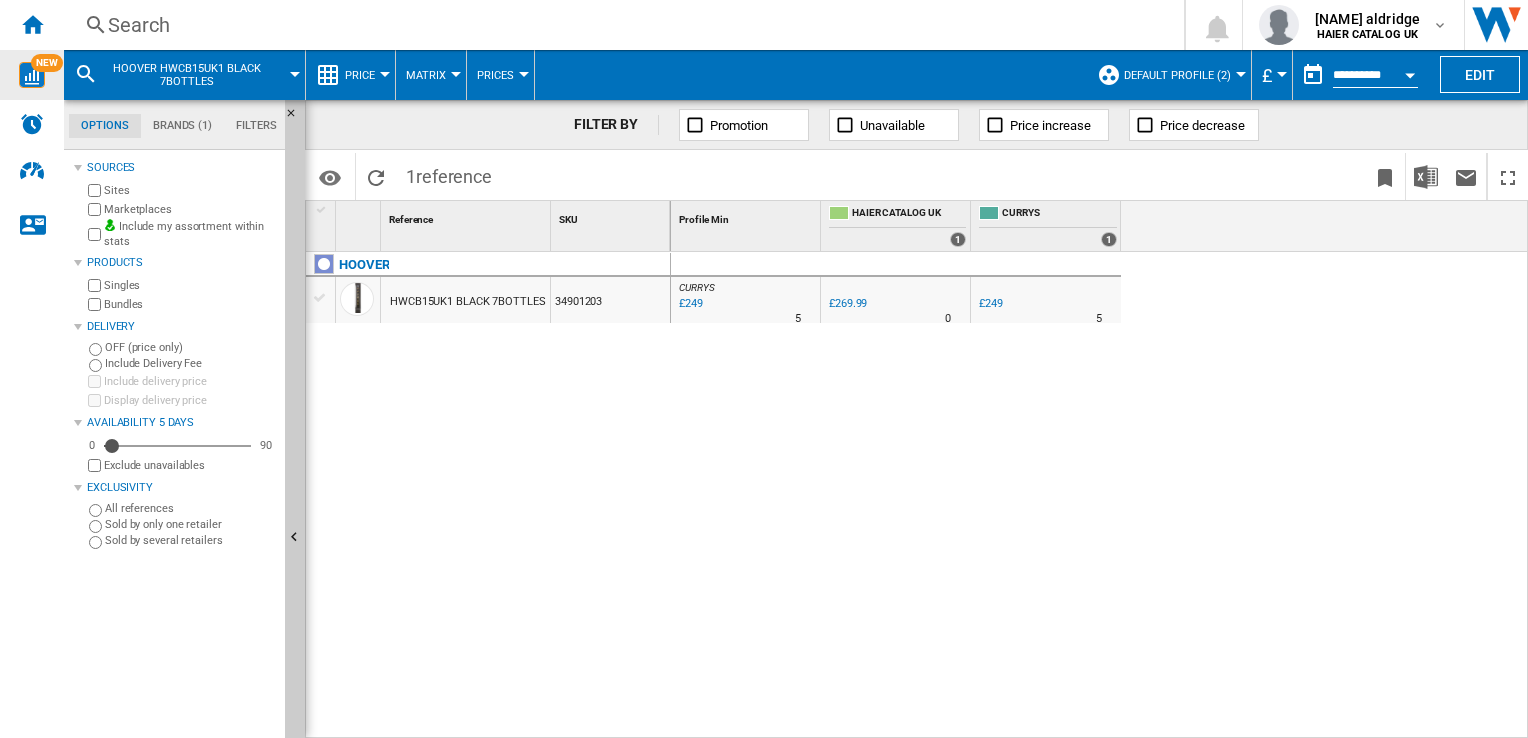click on "£249" at bounding box center [689, 304] 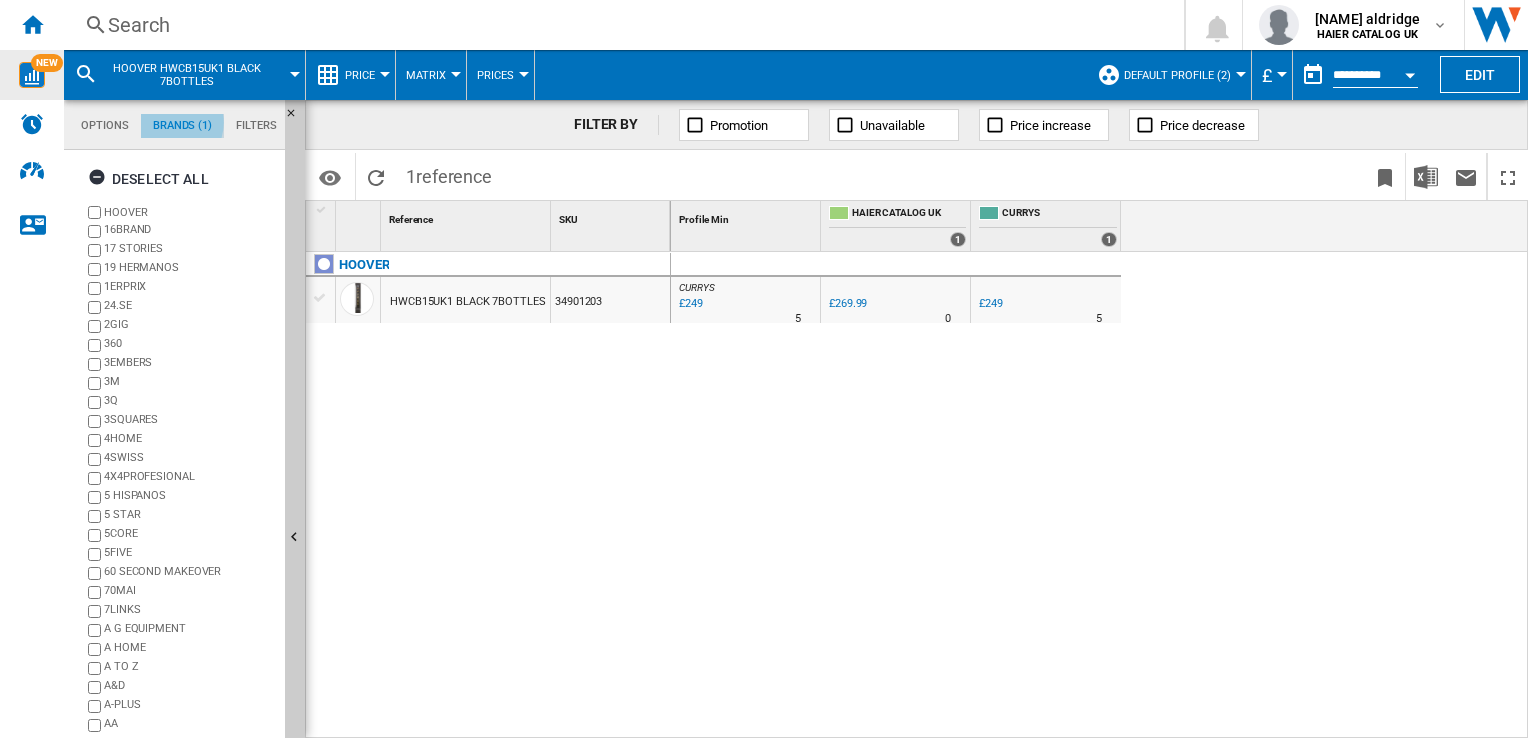 scroll, scrollTop: 76, scrollLeft: 0, axis: vertical 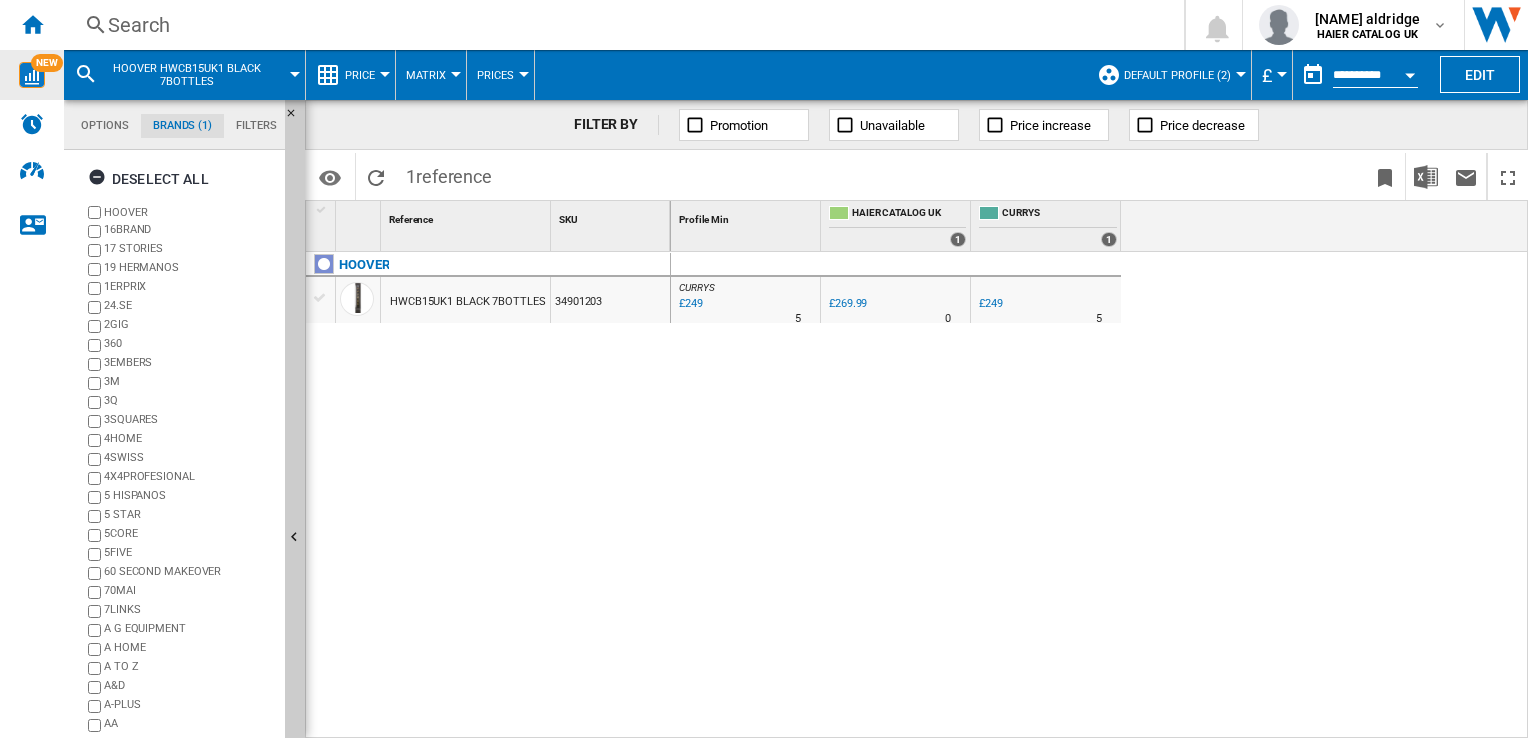 click on "Options" 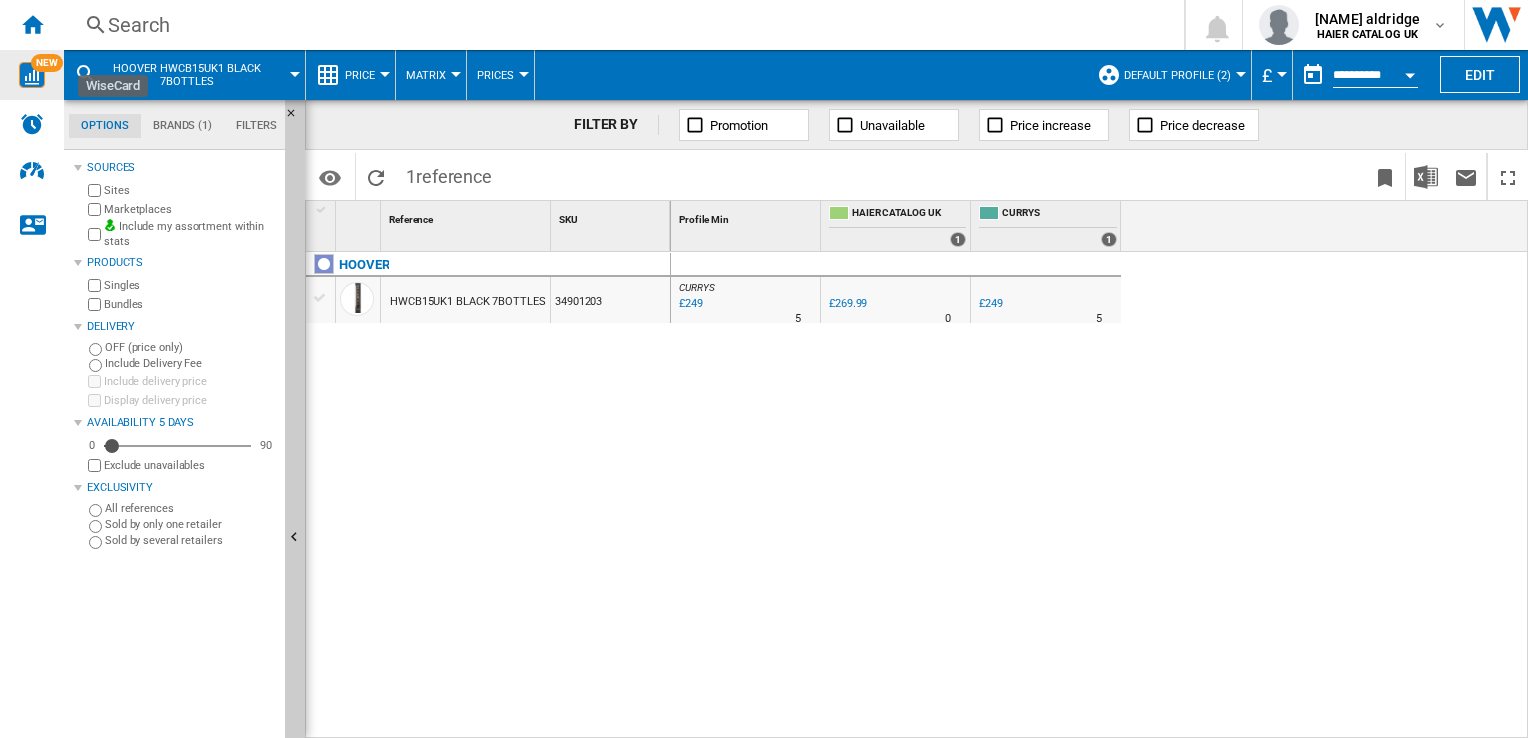 click on "NEW" at bounding box center (32, 75) 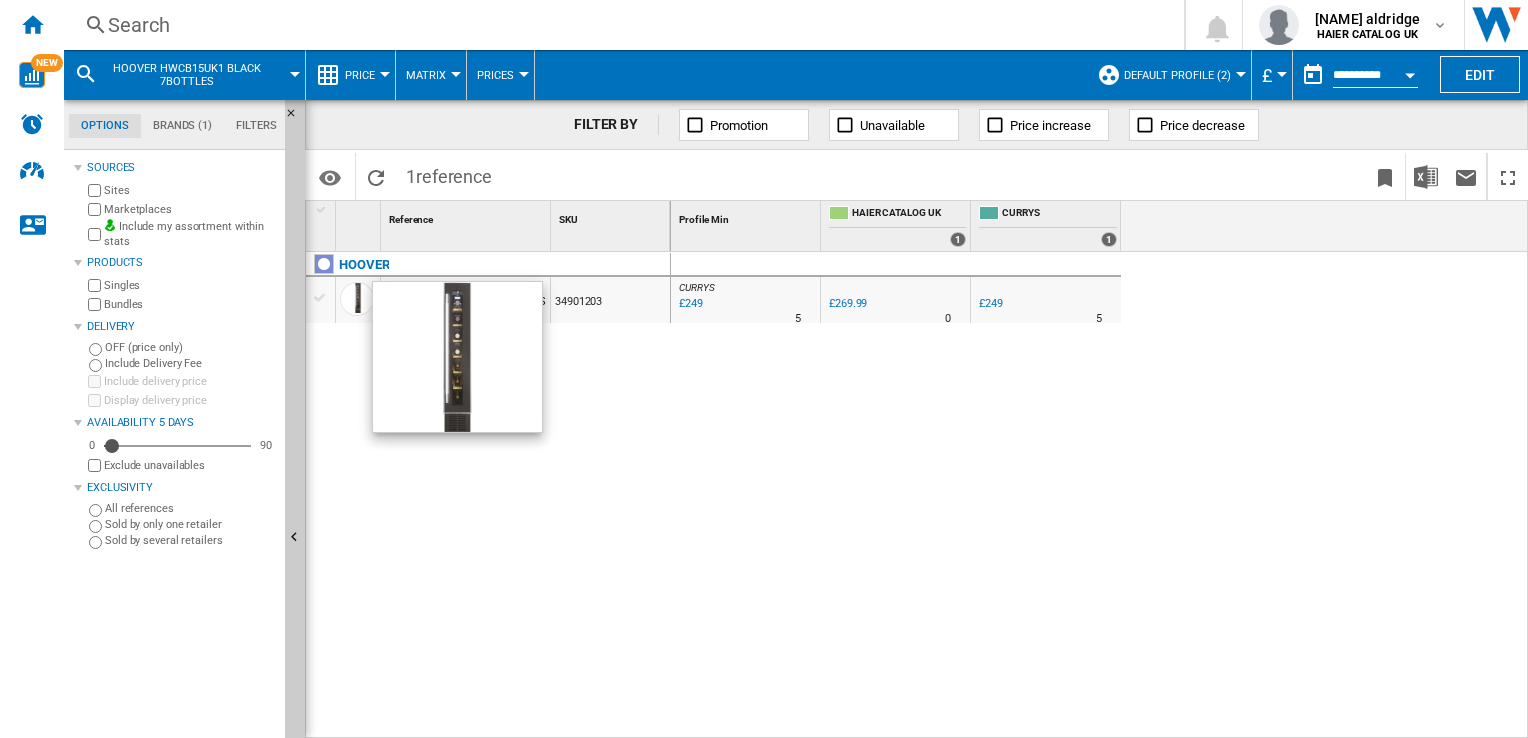 click at bounding box center (357, 299) 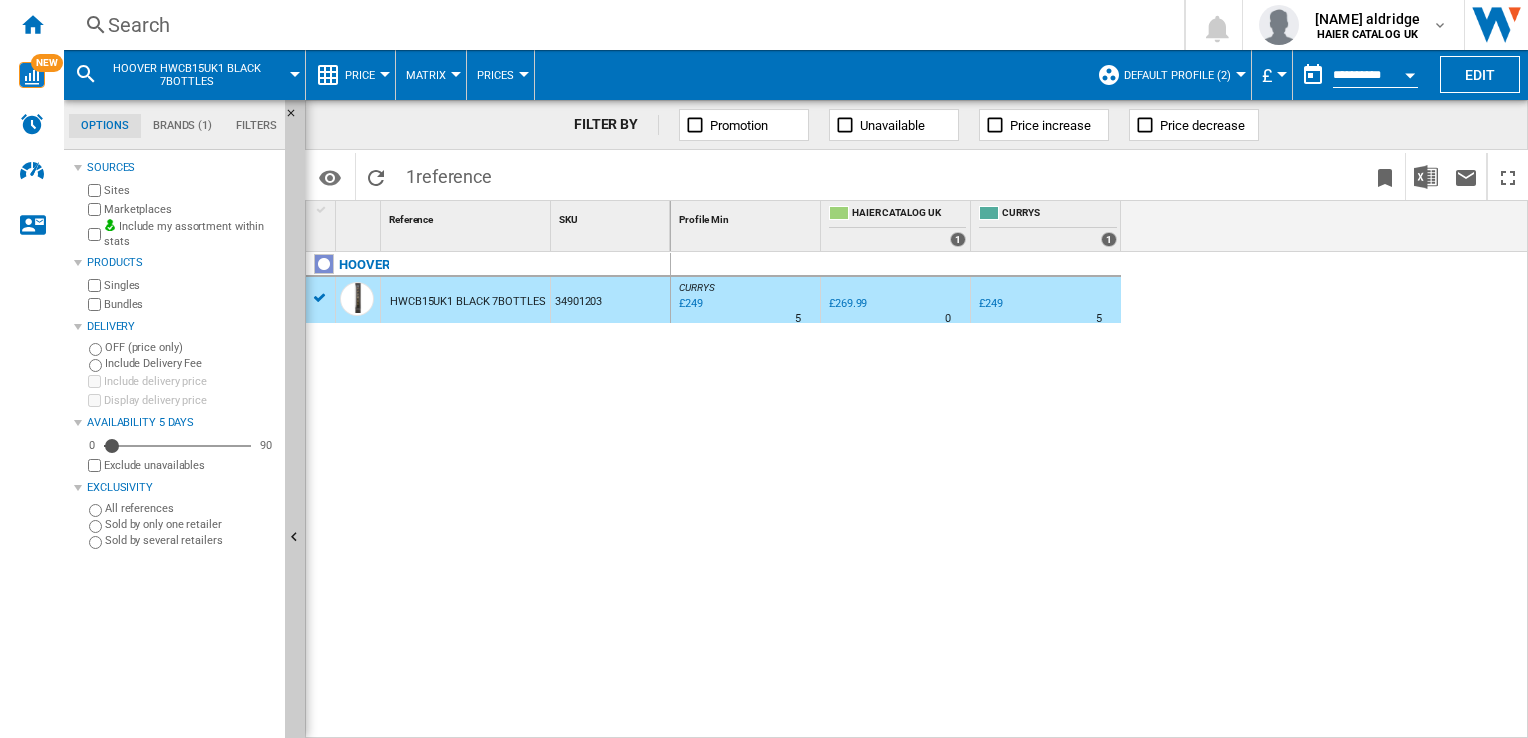 click on "HWCB15UK1 BLACK 7BOTTLES" at bounding box center [468, 302] 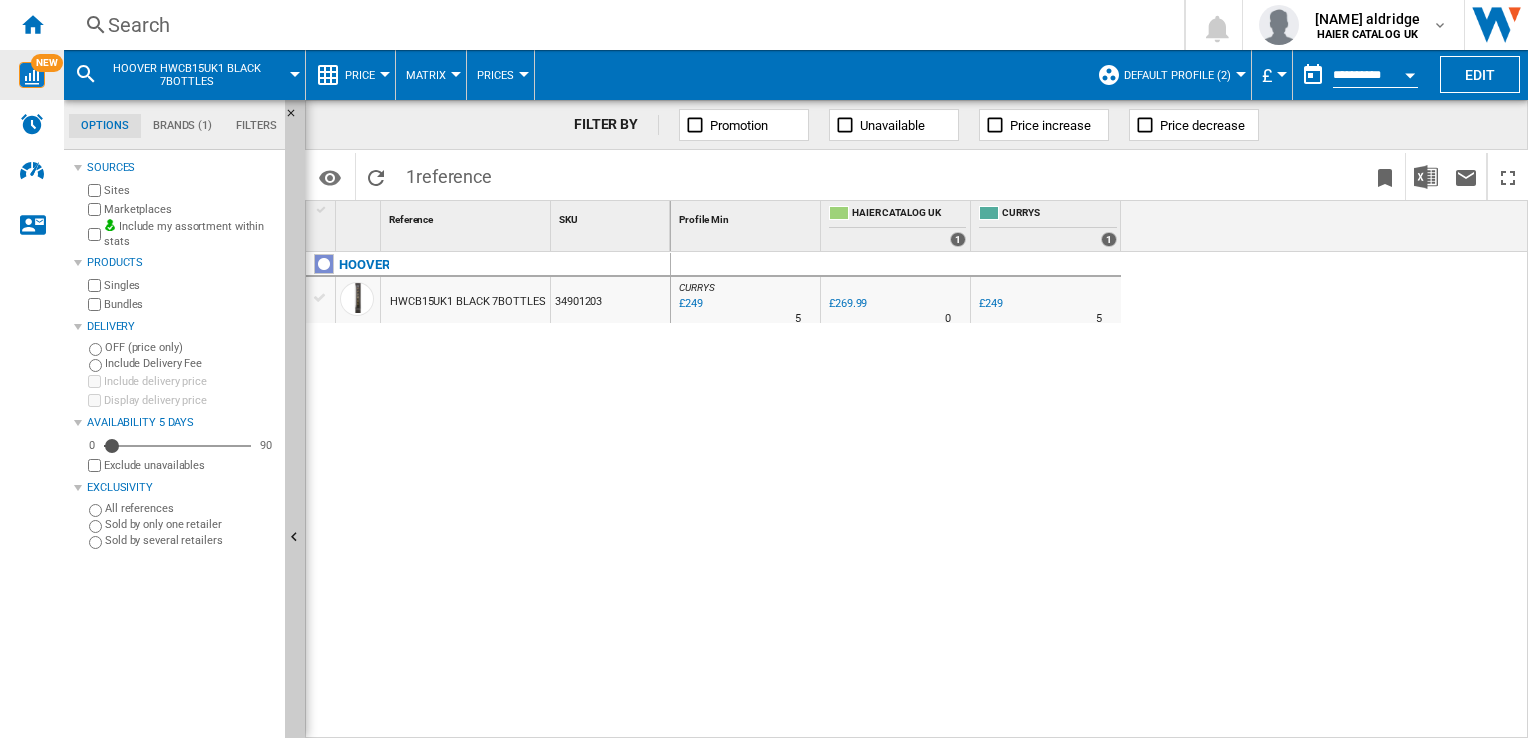 click at bounding box center (32, 75) 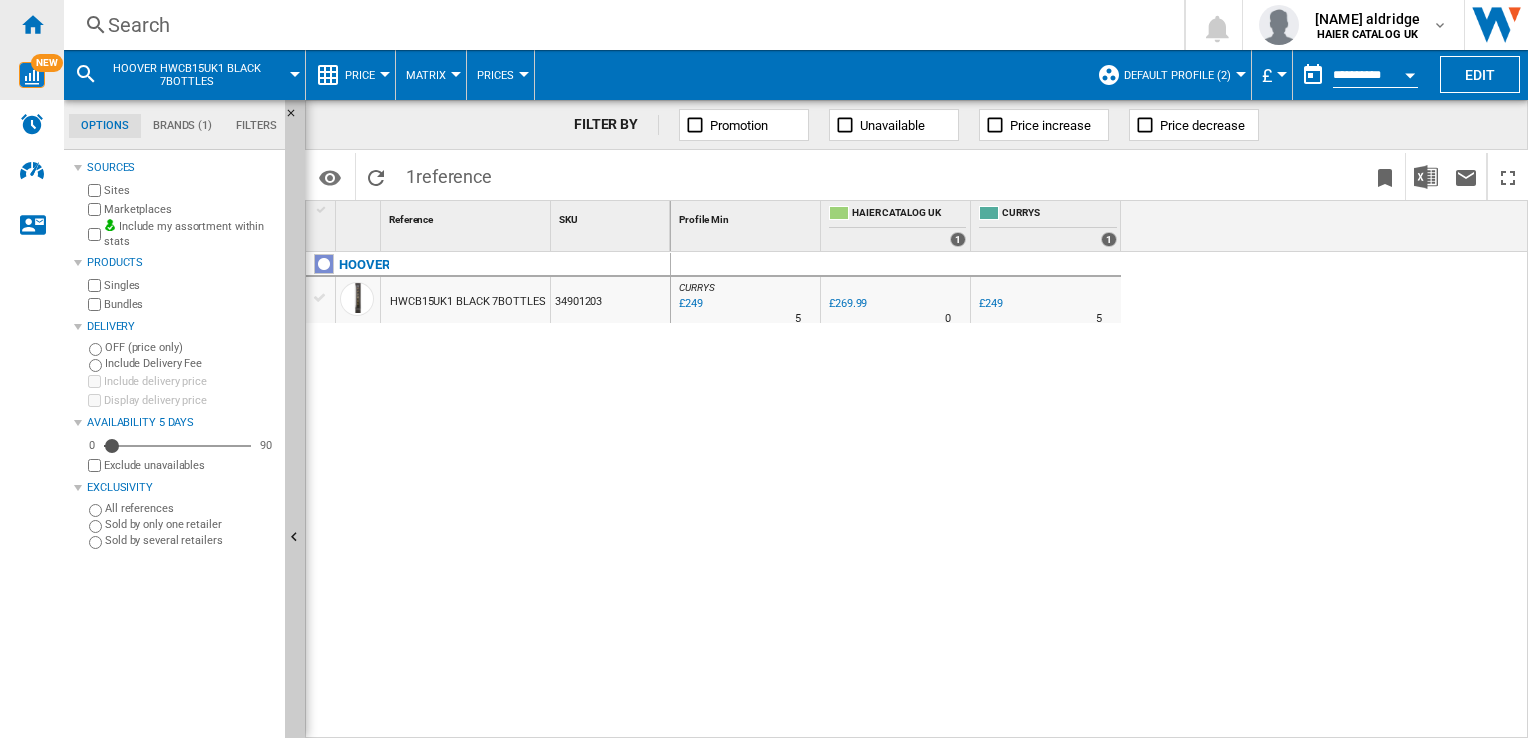 click at bounding box center [32, 24] 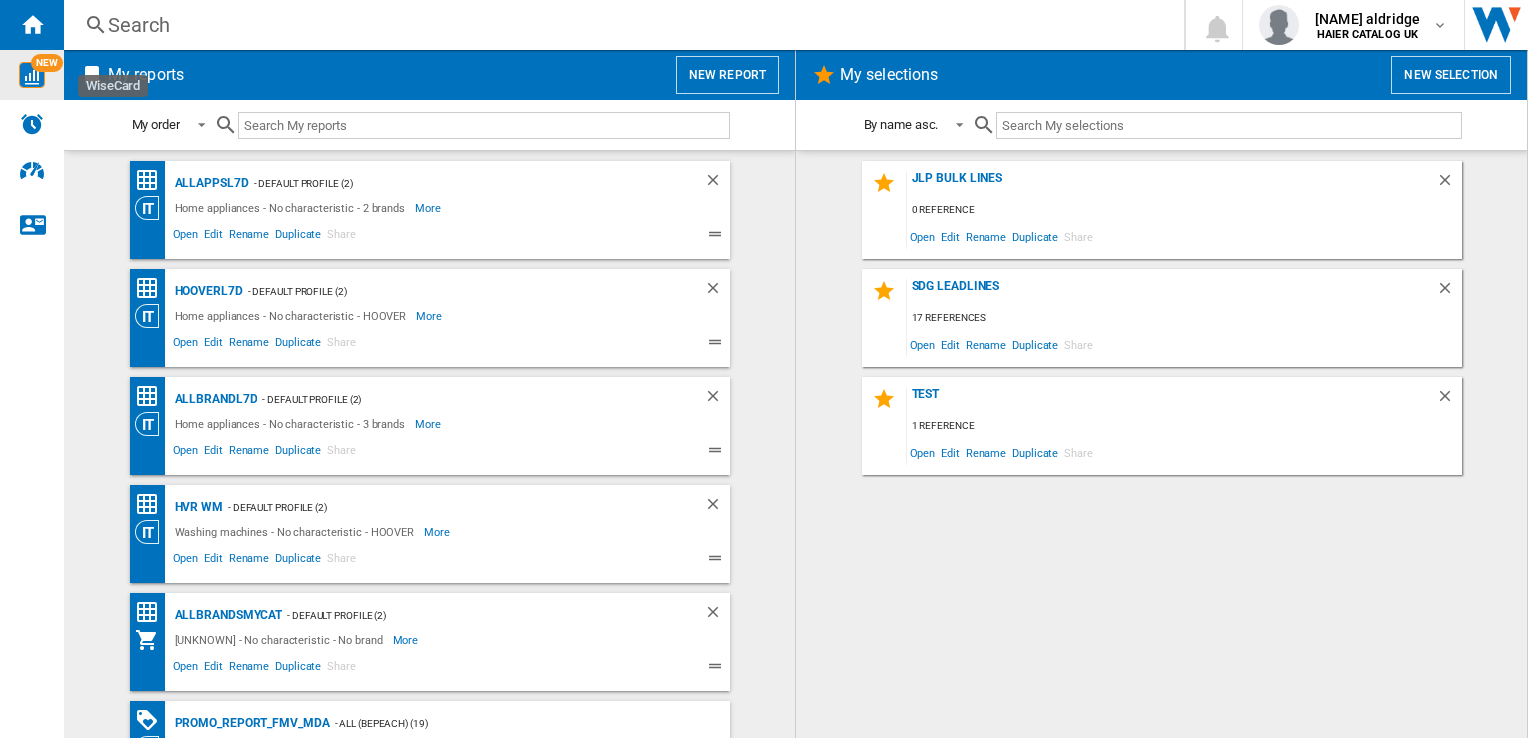 click on "NEW" at bounding box center [47, 63] 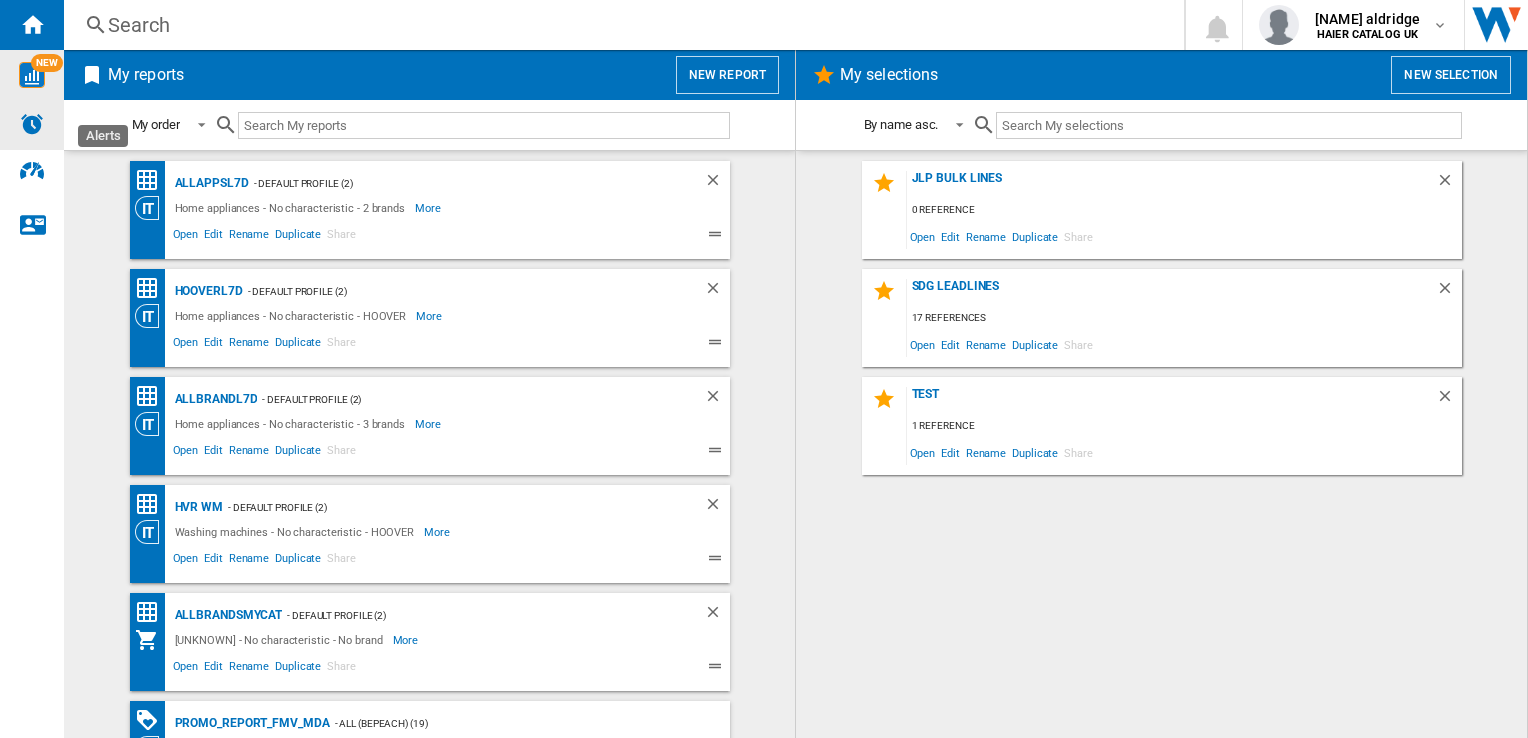 click at bounding box center (32, 124) 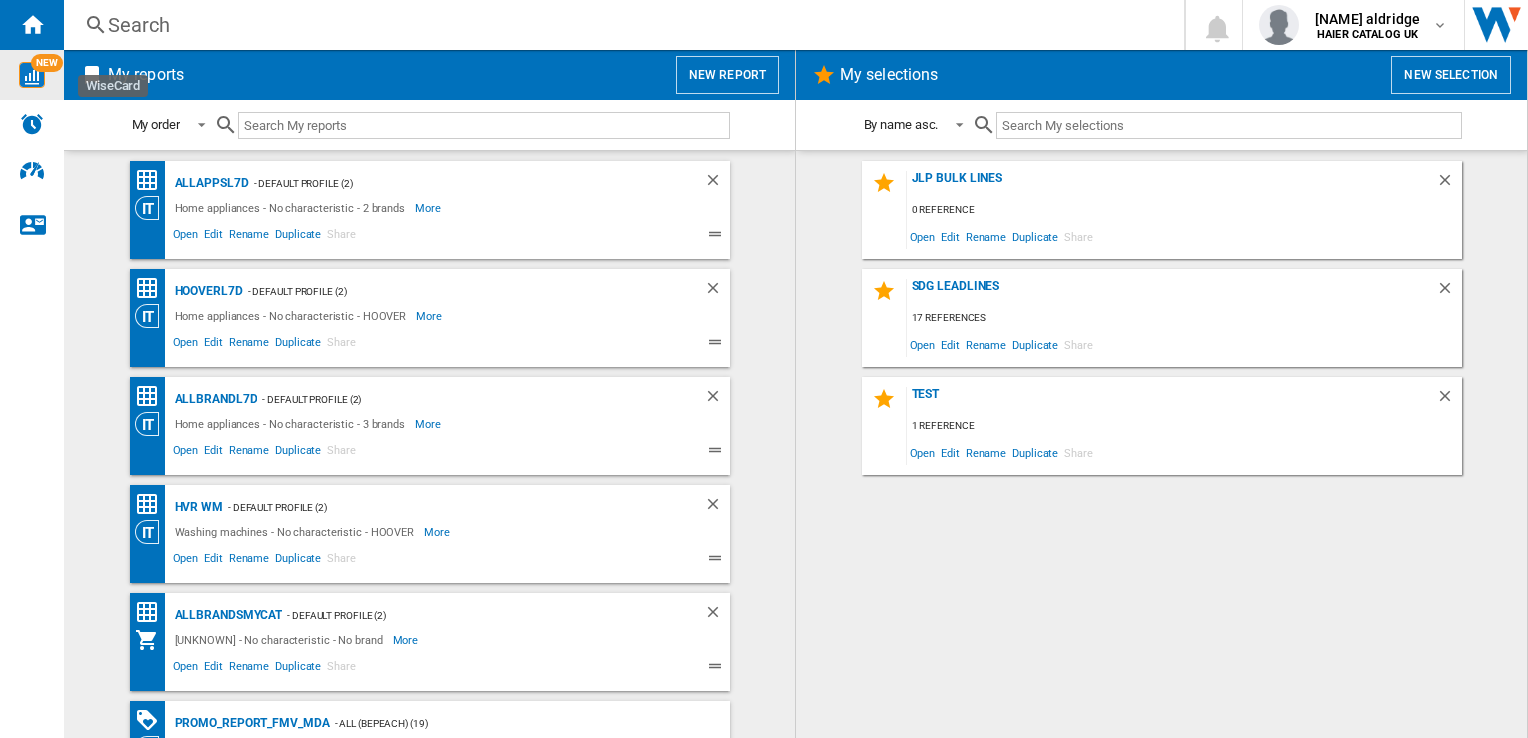 click at bounding box center [32, 75] 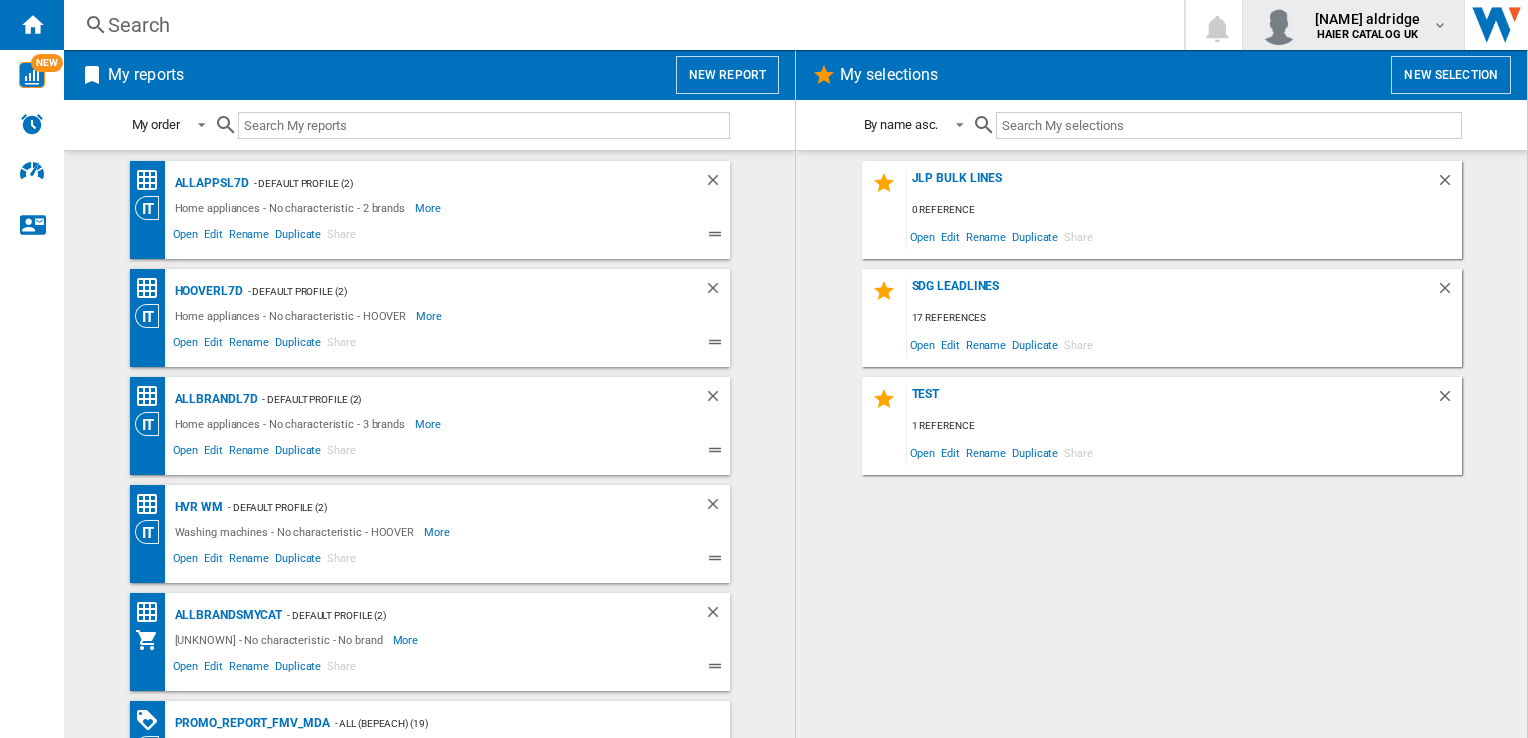 click at bounding box center (1279, 25) 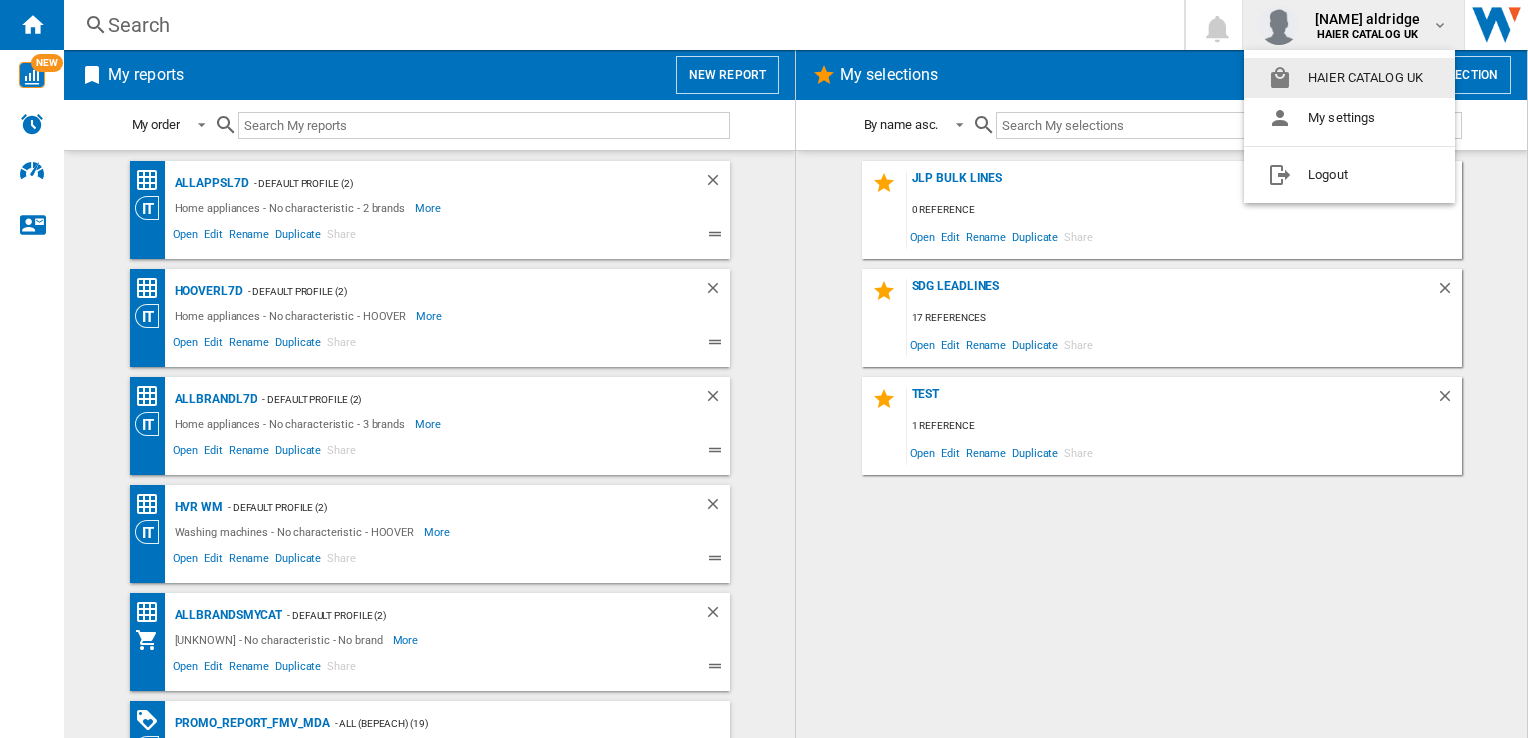 click on "HAIER CATALOG UK" at bounding box center [1349, 78] 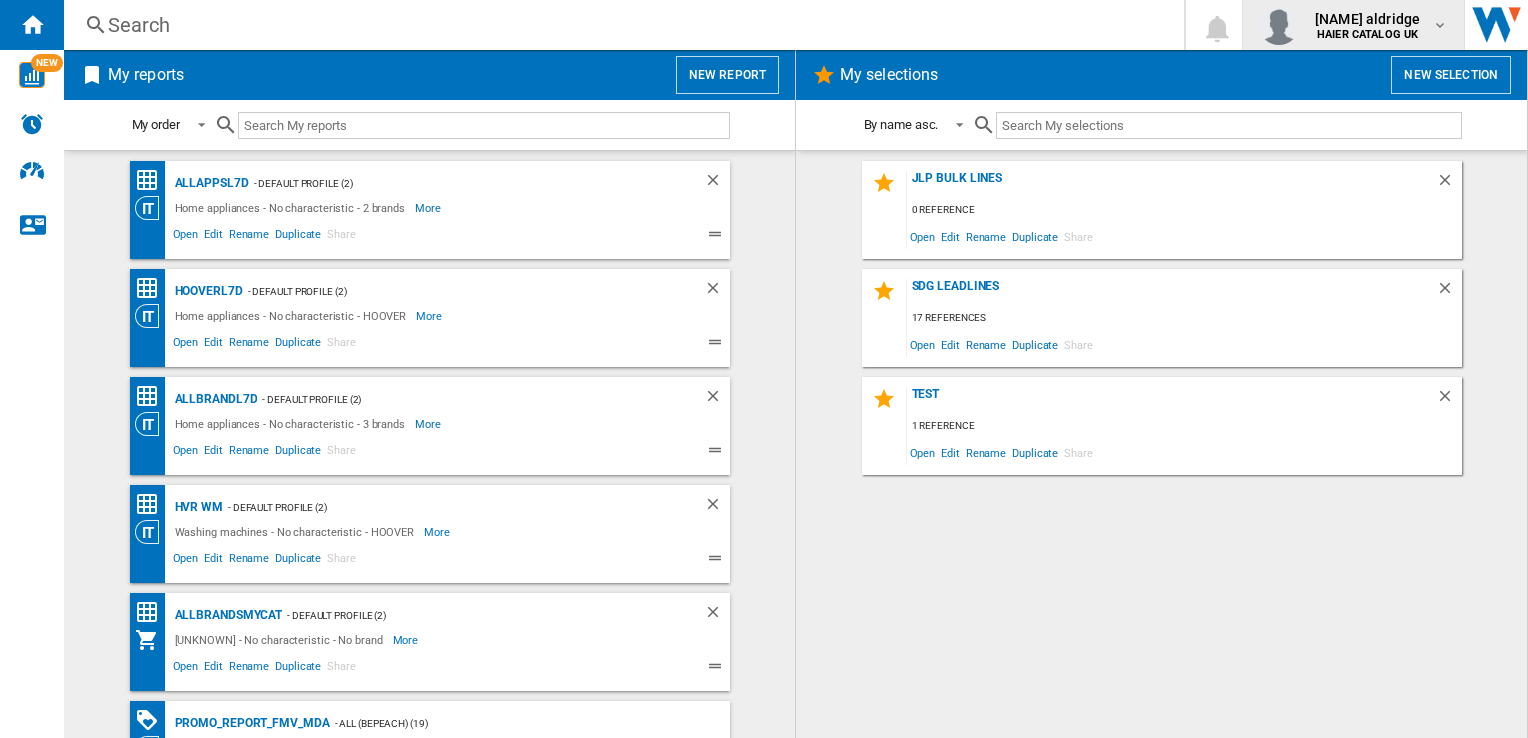 click at bounding box center (1283, 25) 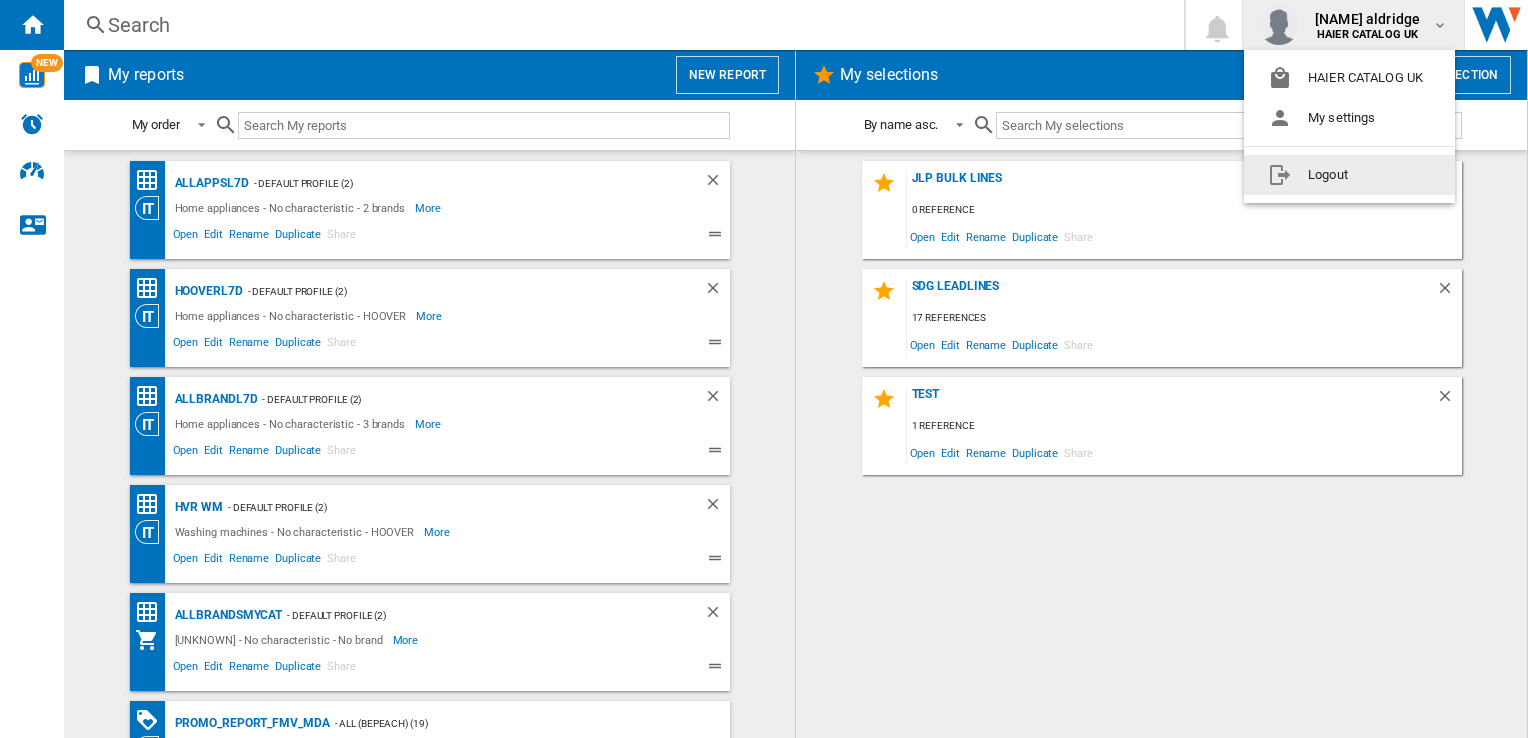 click at bounding box center (764, 369) 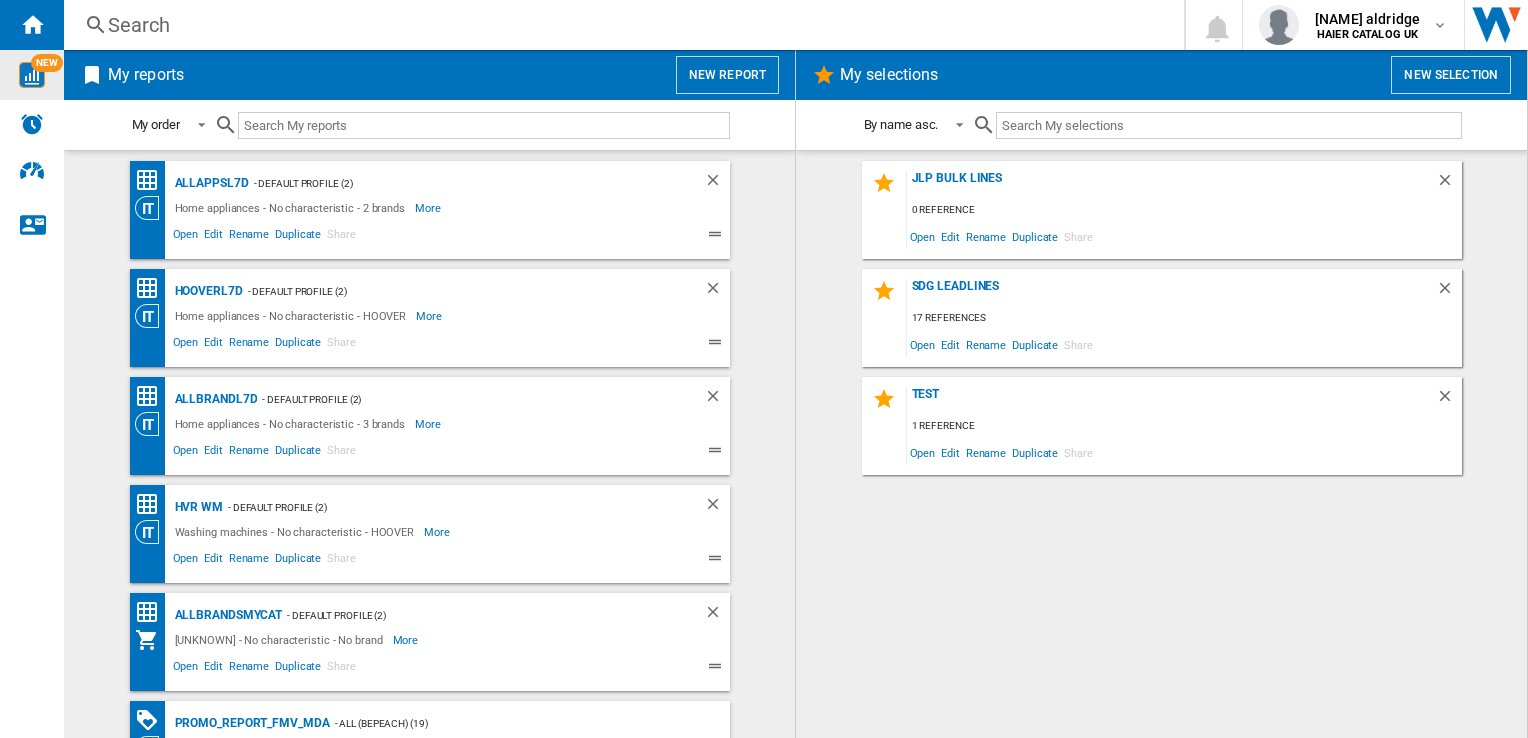 click on "NEW" at bounding box center (32, 75) 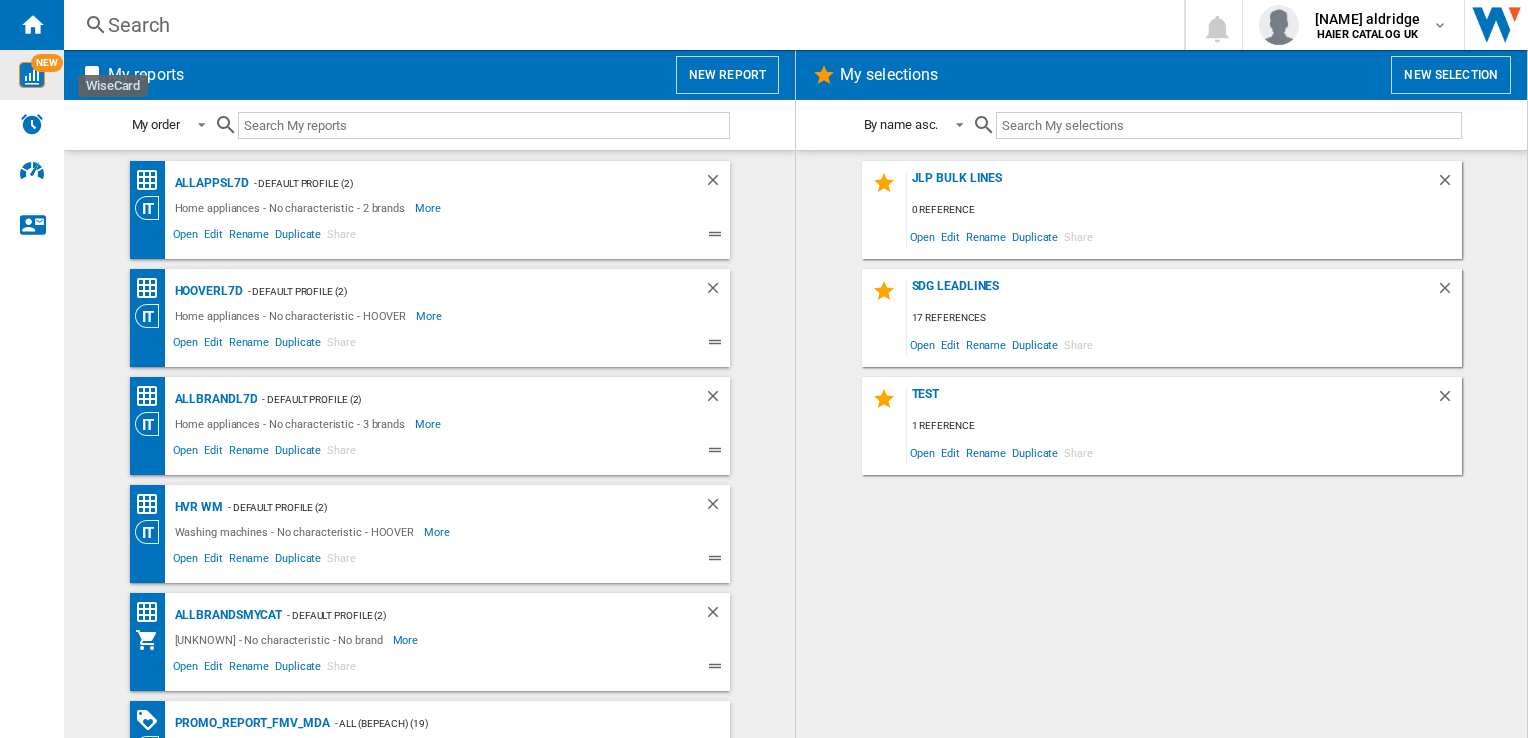 click on "NEW" at bounding box center (32, 75) 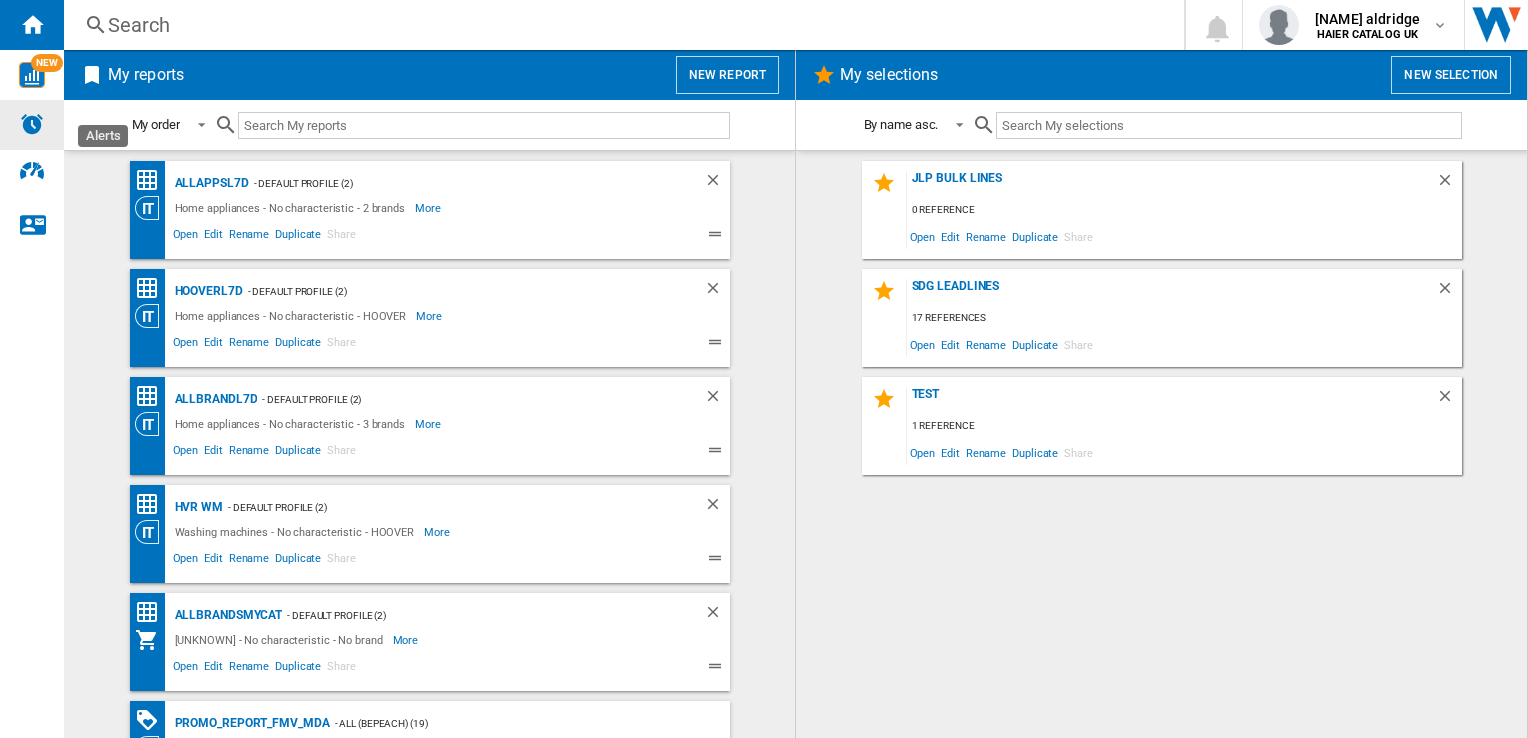 click at bounding box center (32, 125) 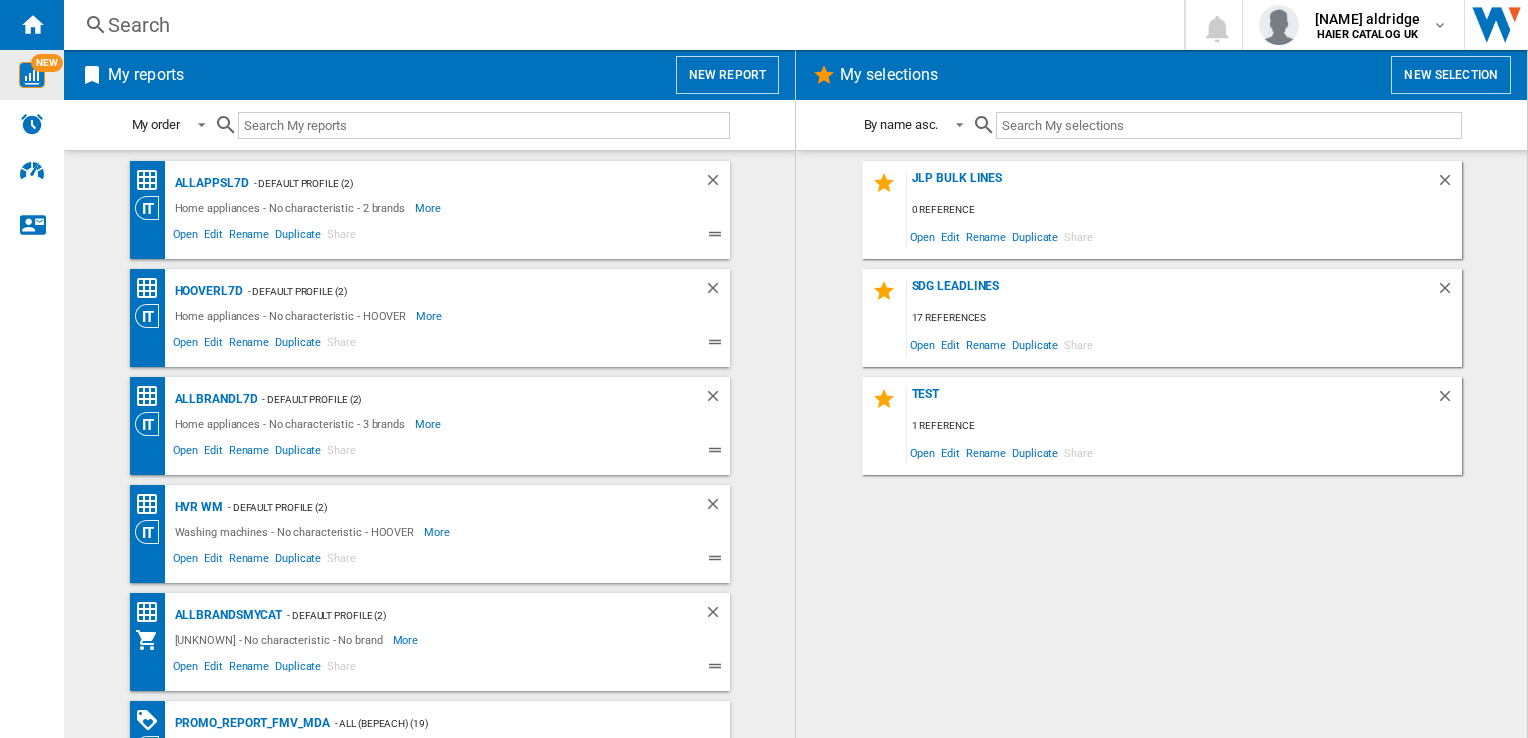 click at bounding box center (32, 75) 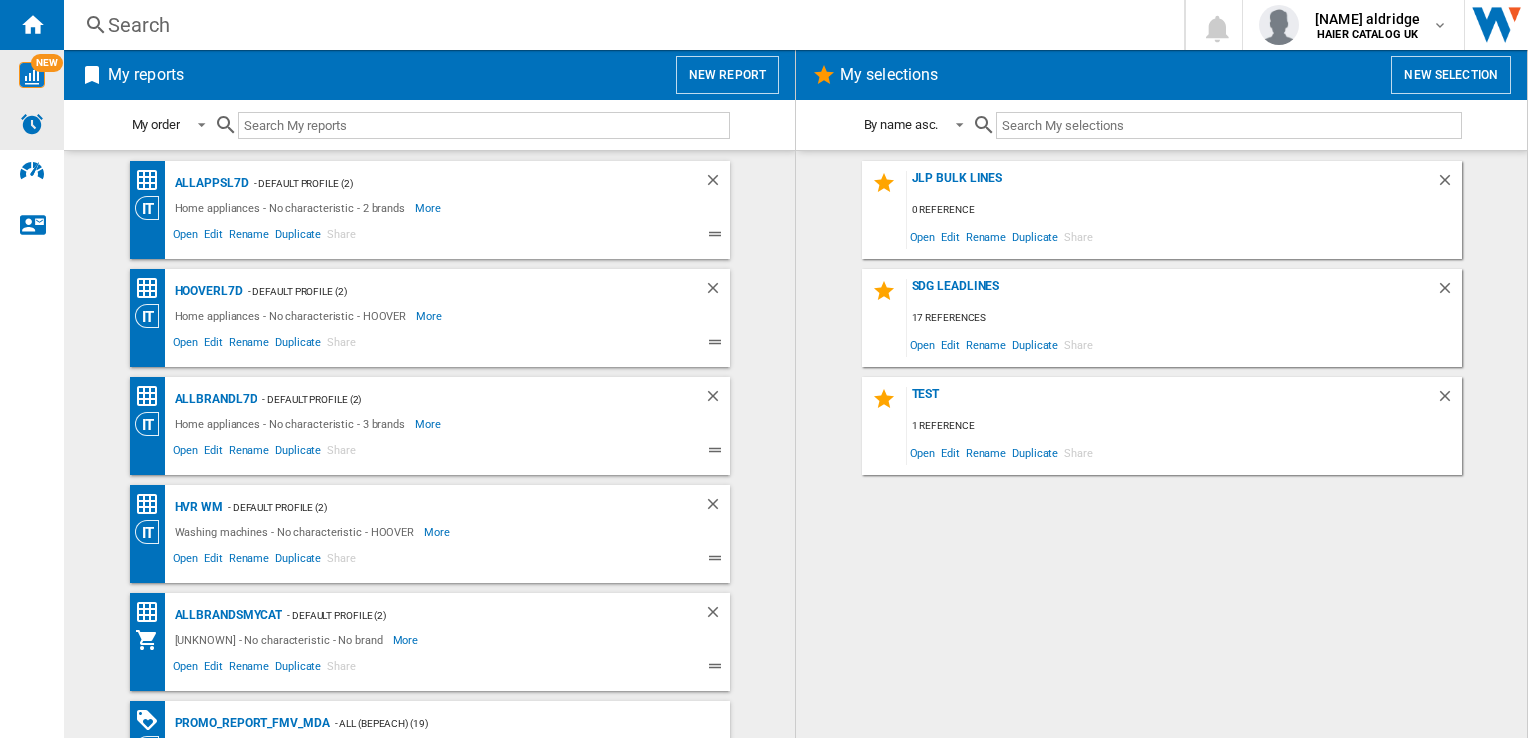 click at bounding box center [32, 124] 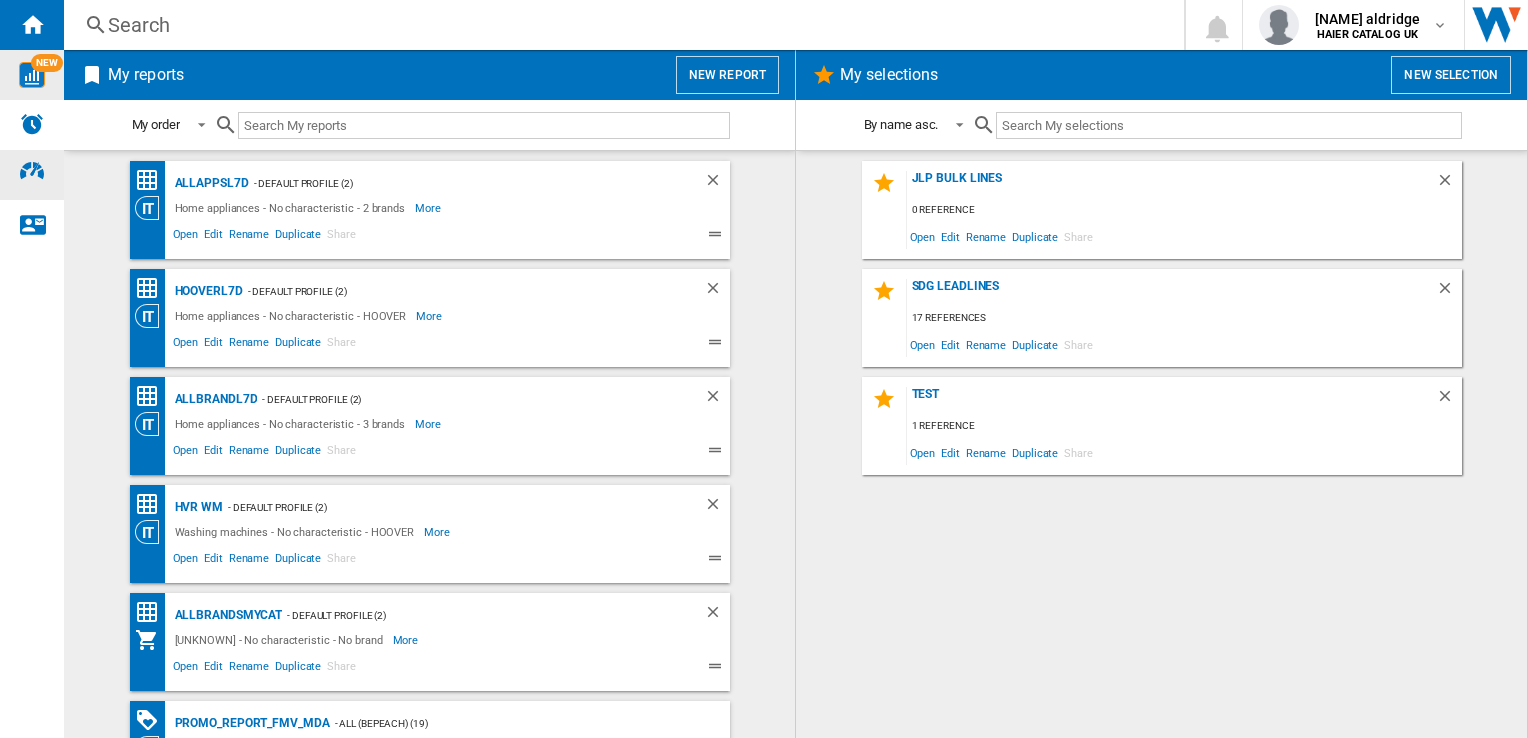 click at bounding box center (32, 171) 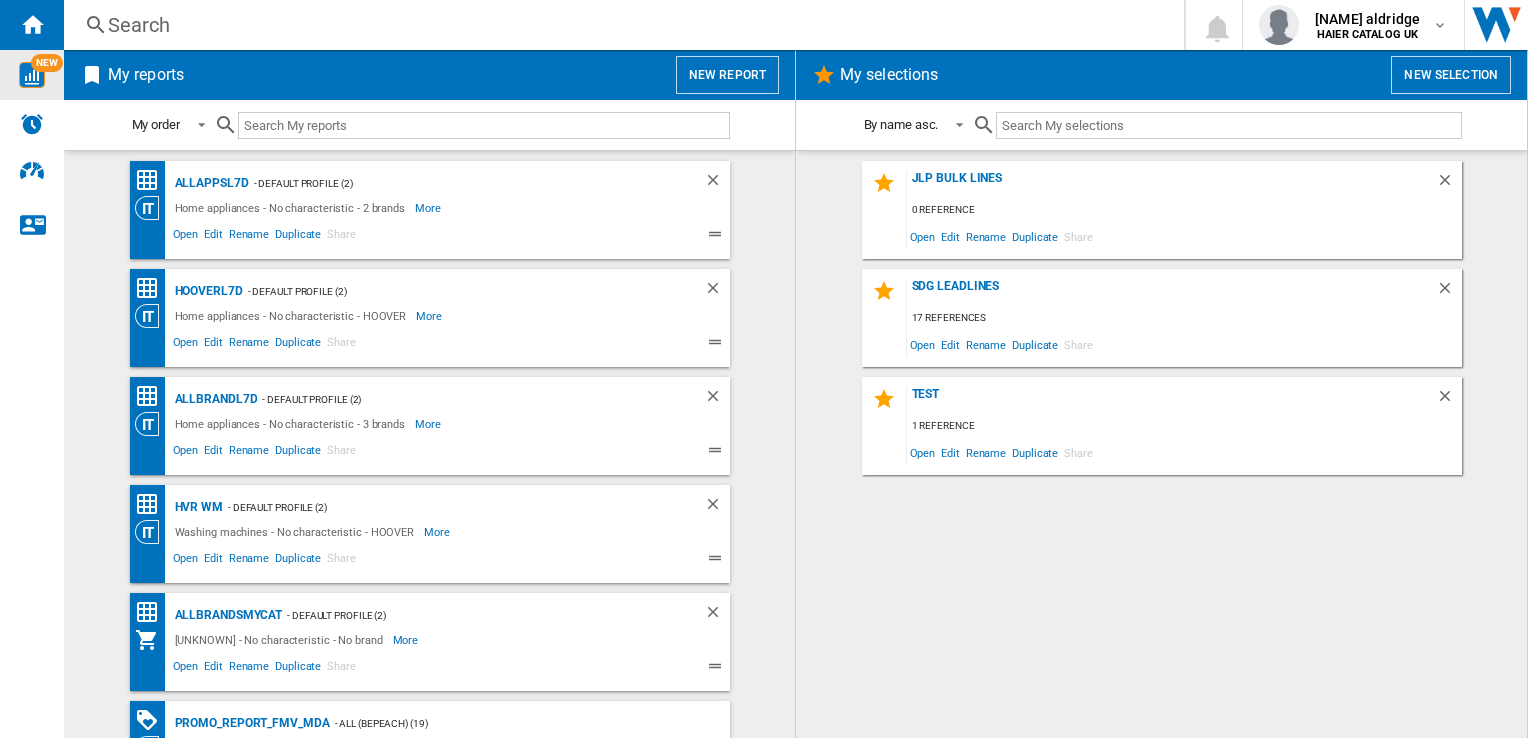 click on "NEW" at bounding box center (32, 75) 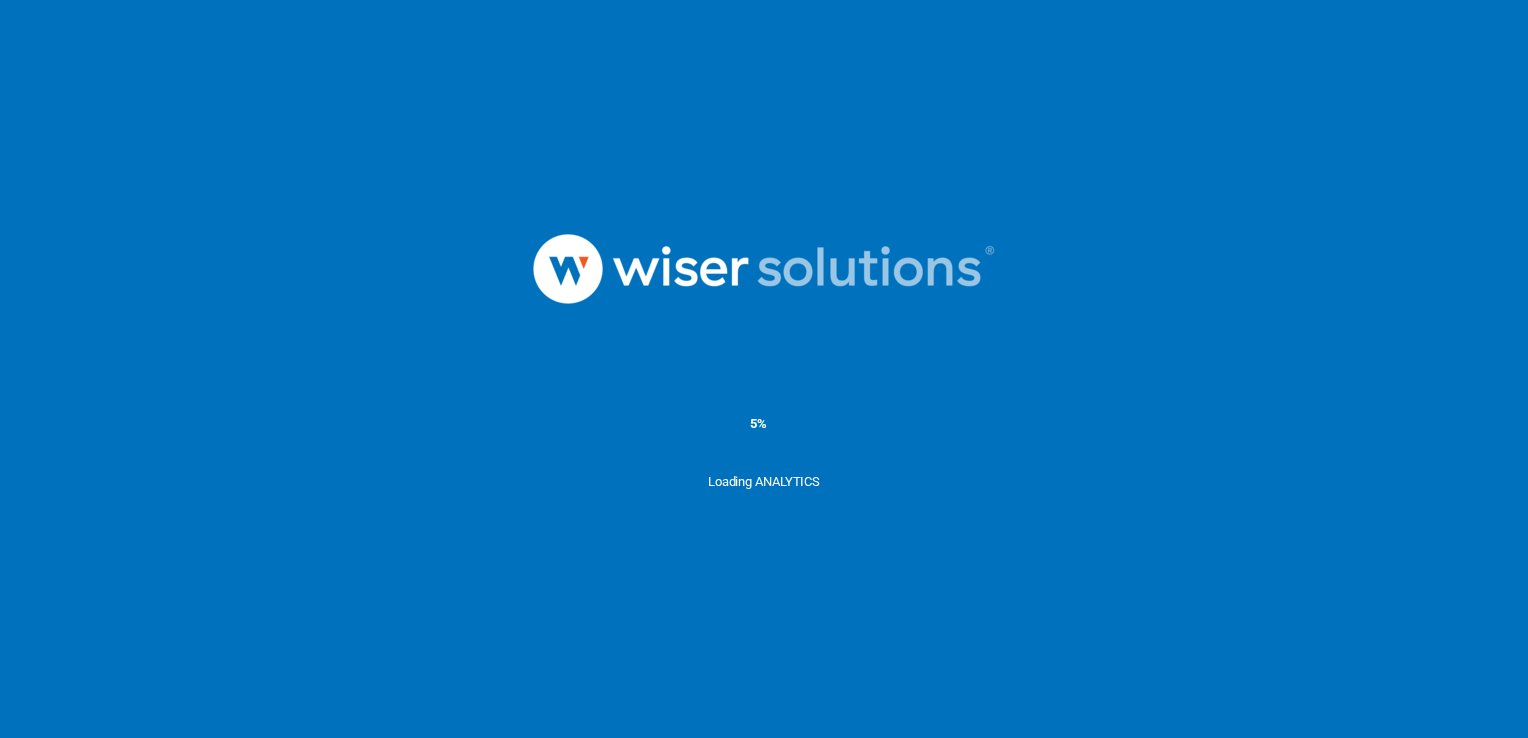 scroll, scrollTop: 0, scrollLeft: 0, axis: both 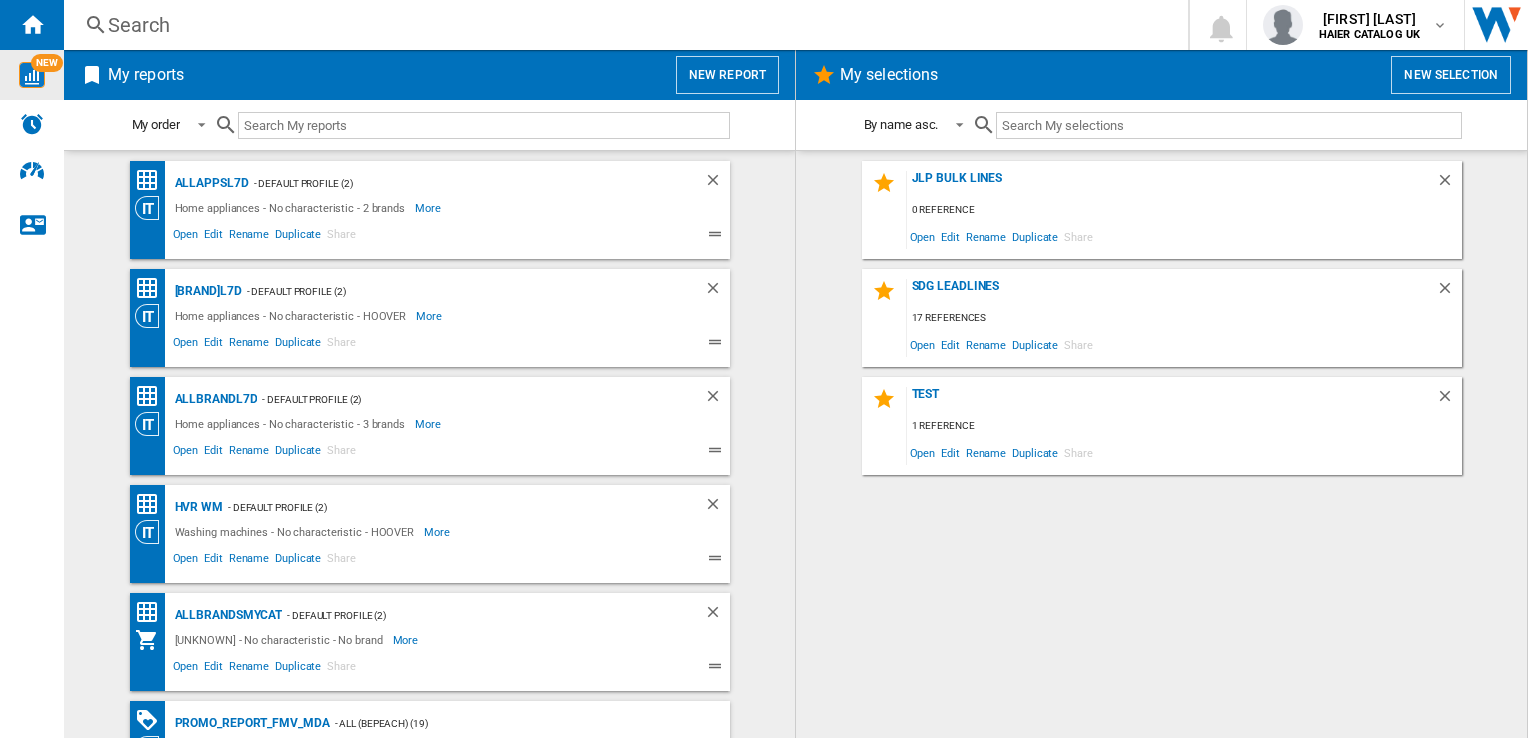 click on "NEW" at bounding box center [47, 63] 